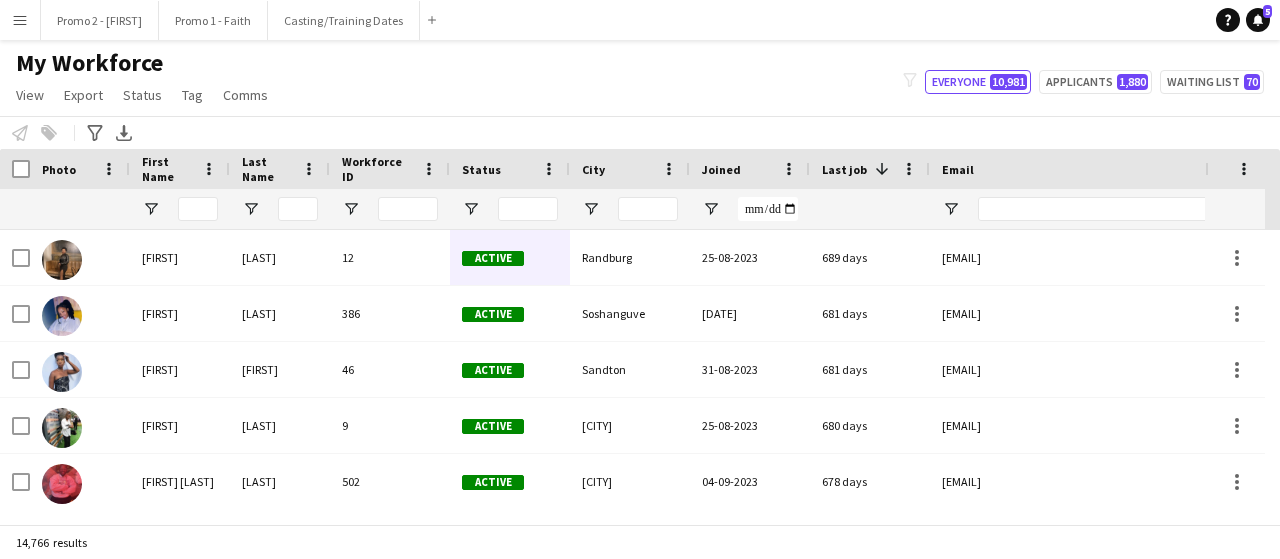 scroll, scrollTop: 0, scrollLeft: 0, axis: both 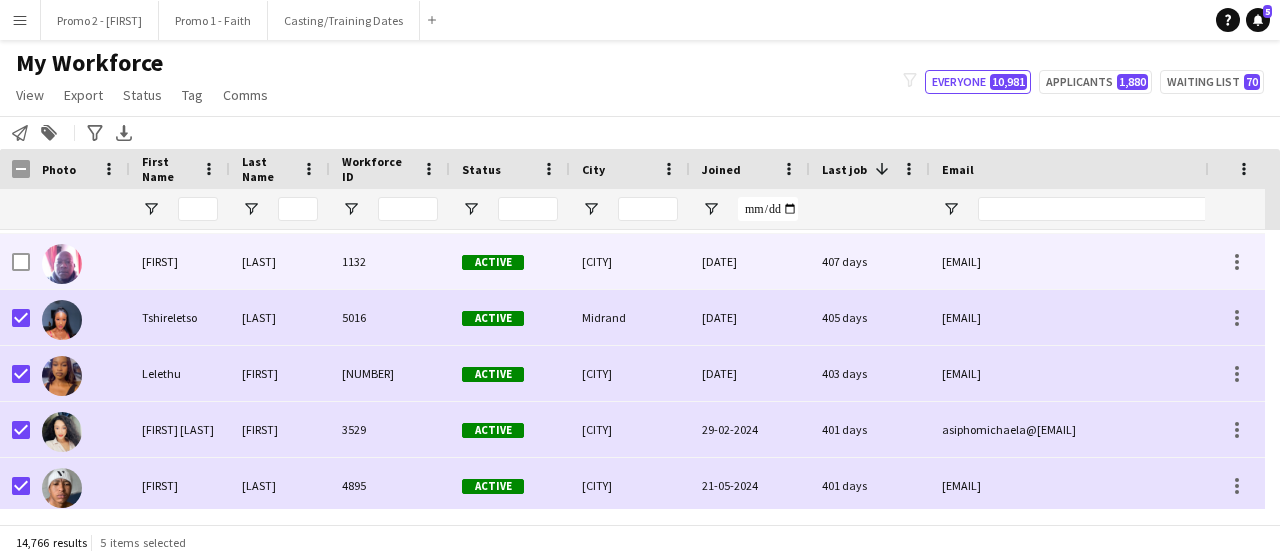 click at bounding box center (15, 261) 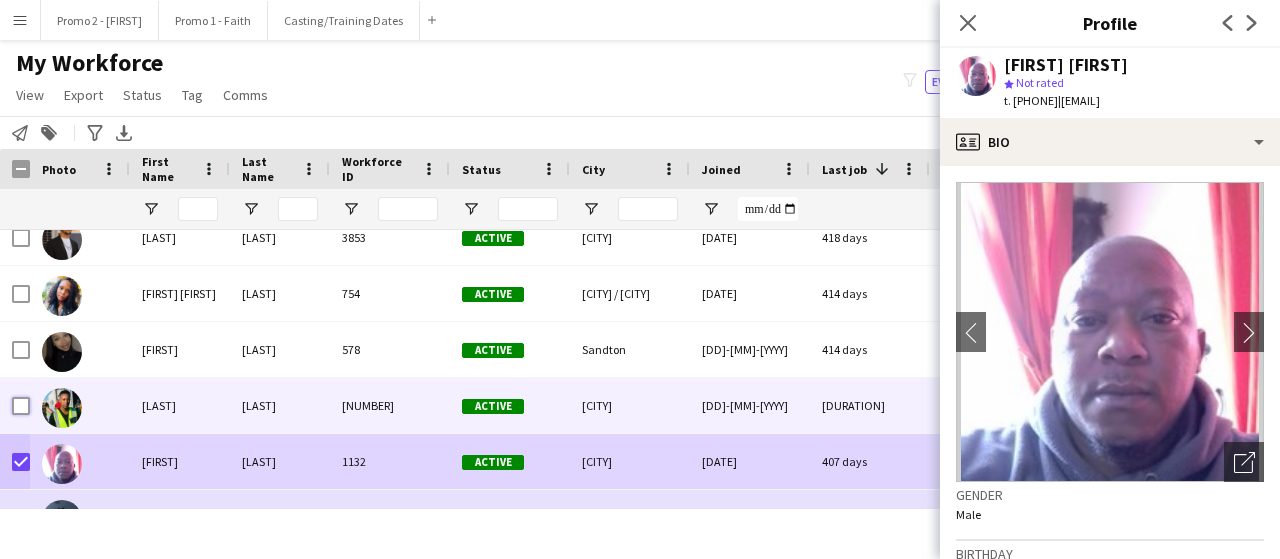 click at bounding box center (21, 406) 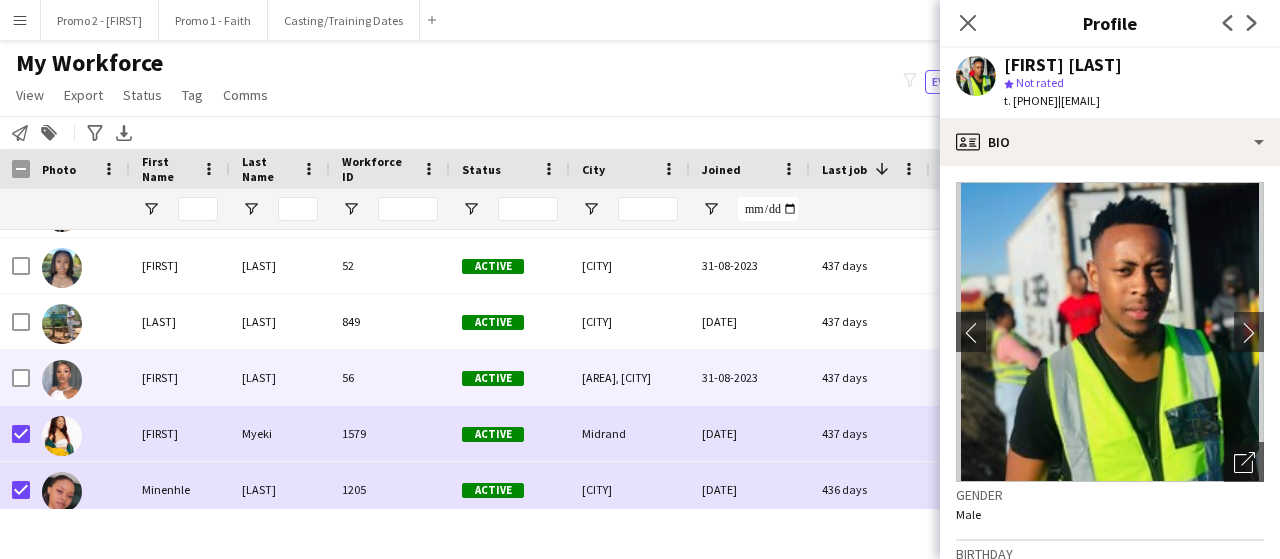 click at bounding box center (15, 377) 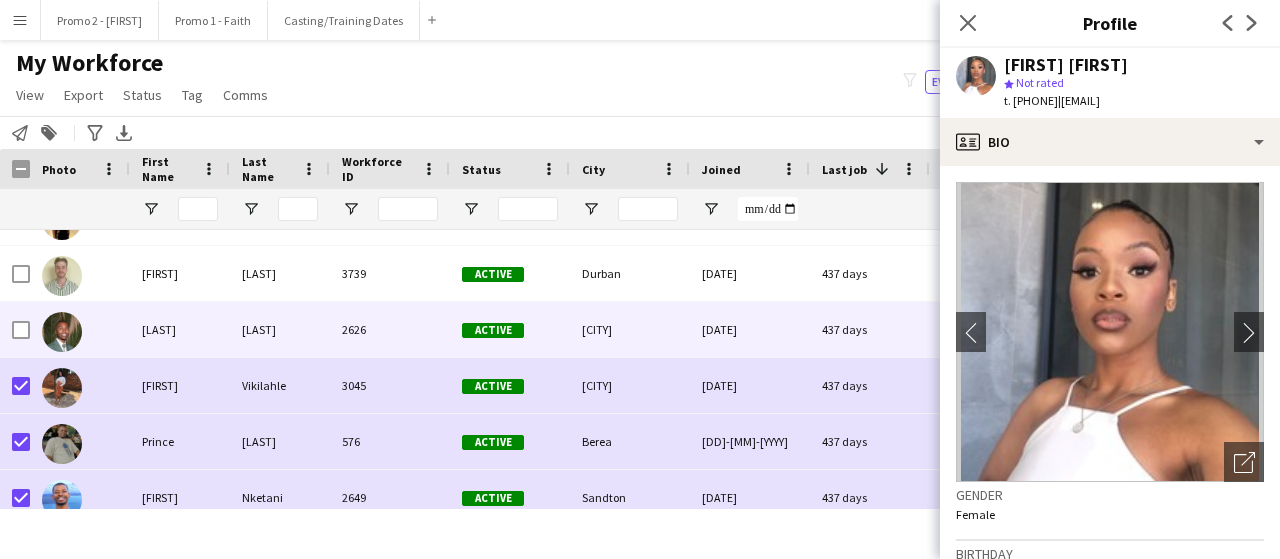 click at bounding box center (21, 330) 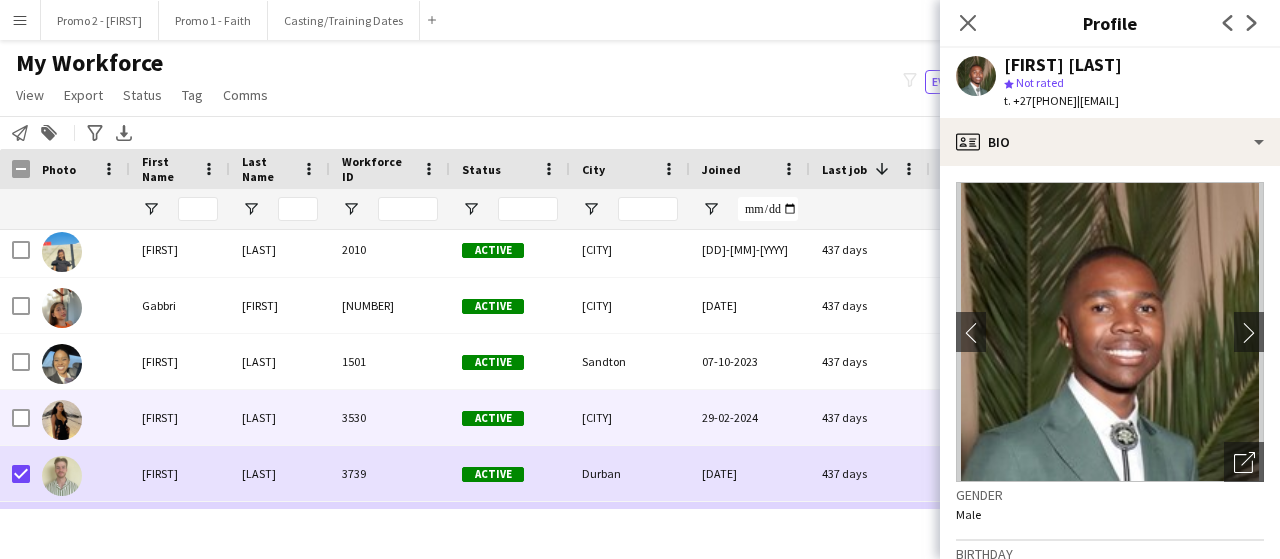 click at bounding box center (21, 418) 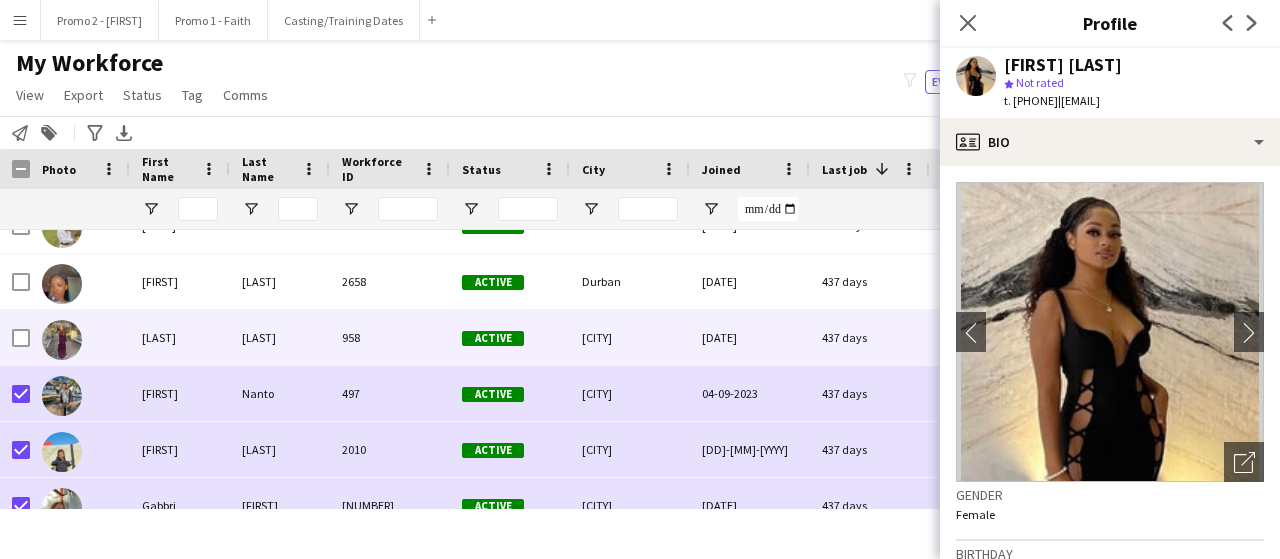click at bounding box center (15, 337) 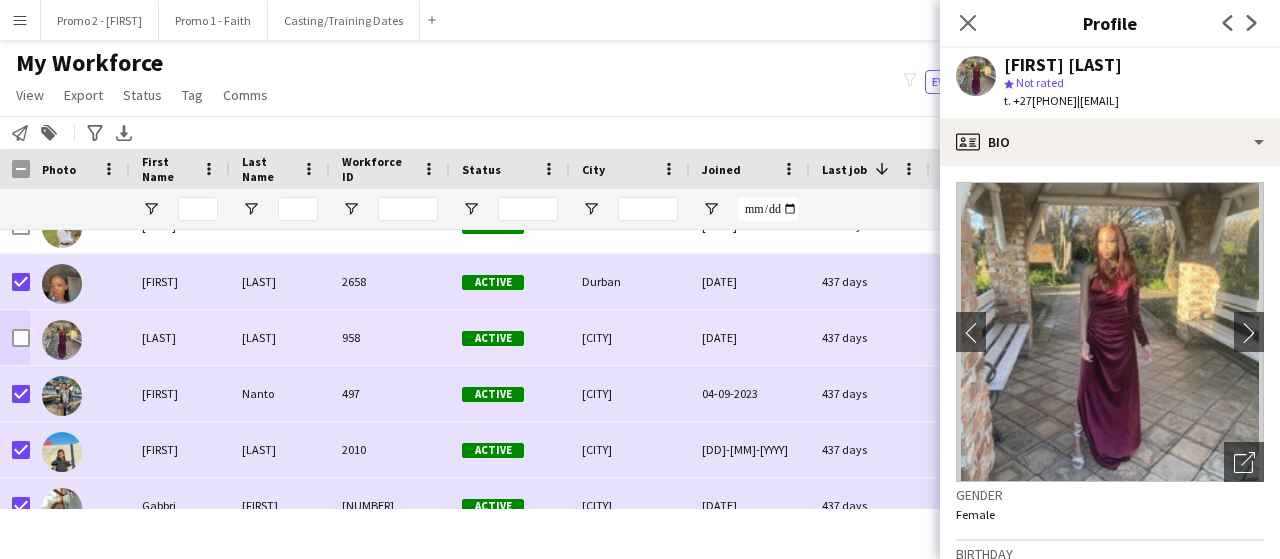 click at bounding box center (15, 337) 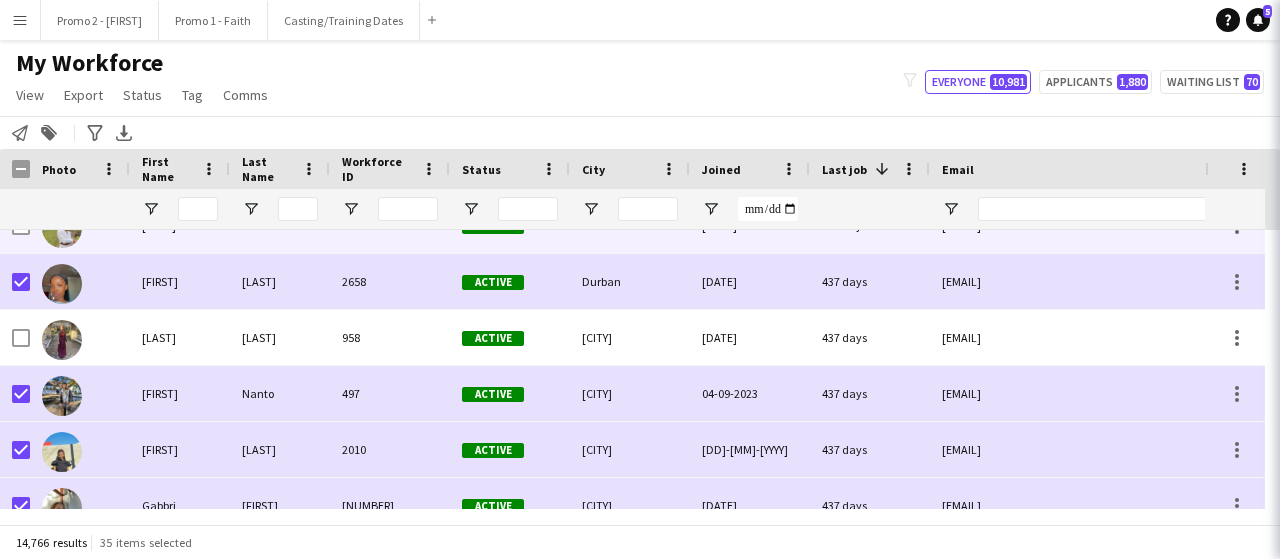 click at bounding box center (21, 226) 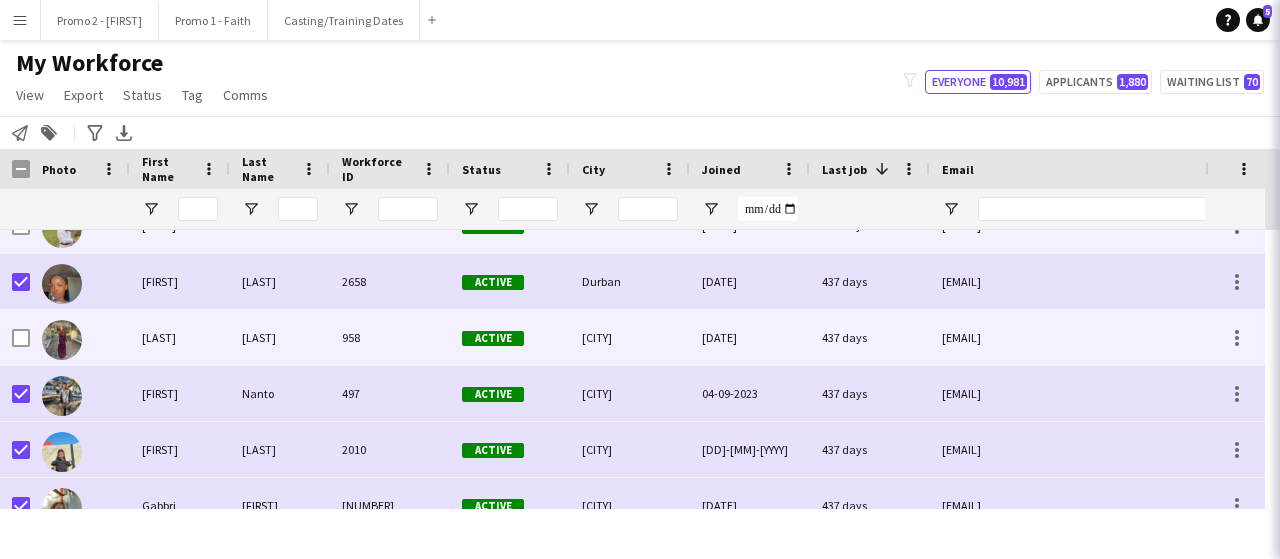 click at bounding box center (21, 338) 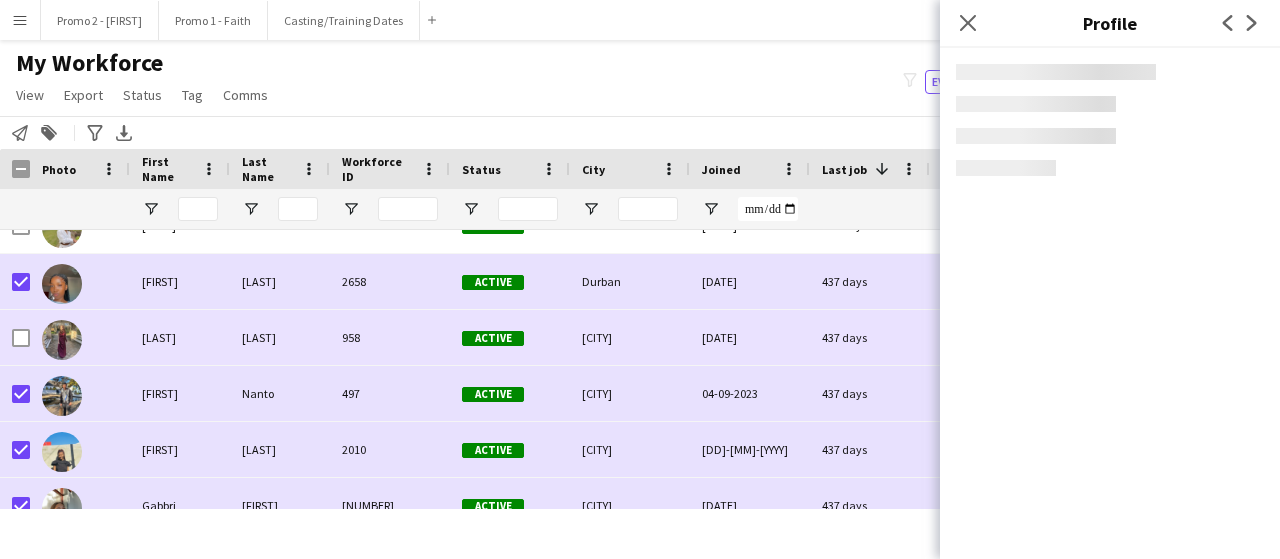 click at bounding box center (62, 340) 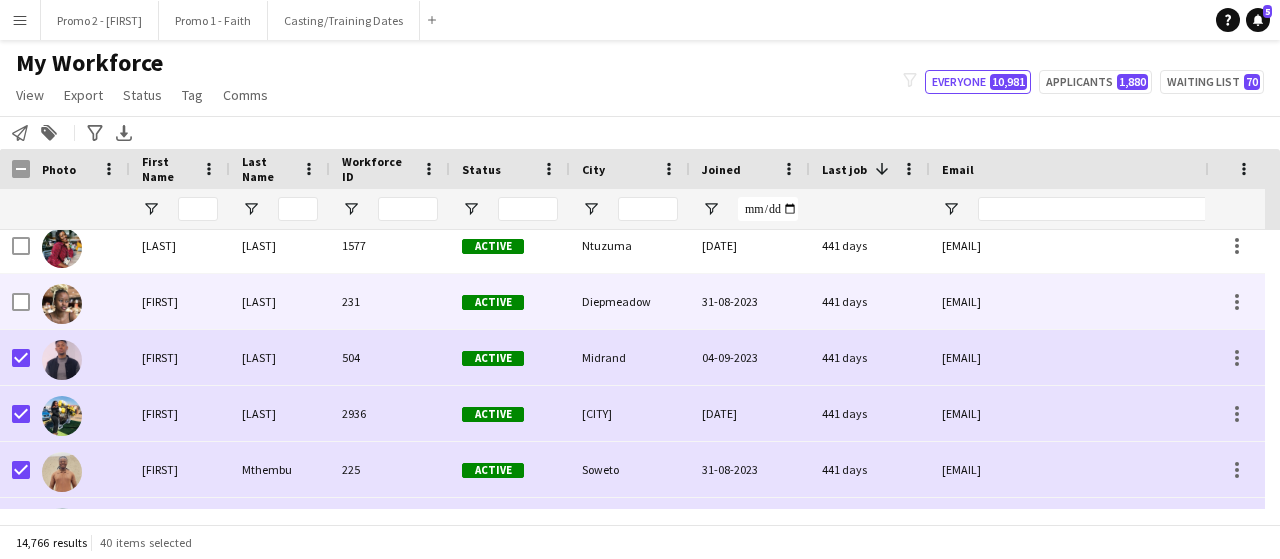 click at bounding box center [21, 302] 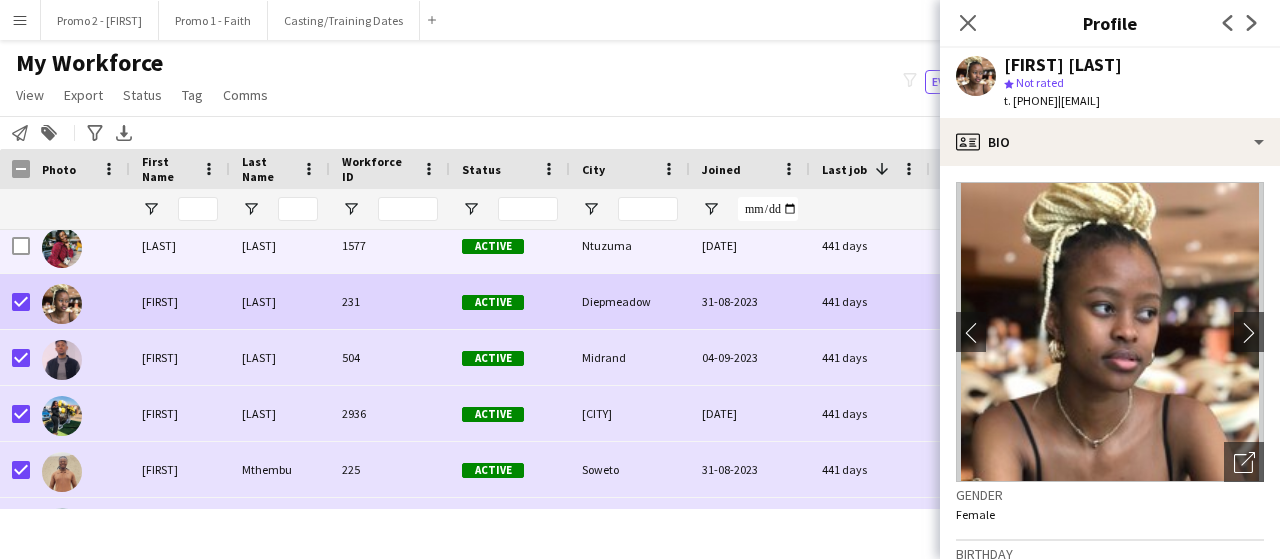 click at bounding box center (80, 245) 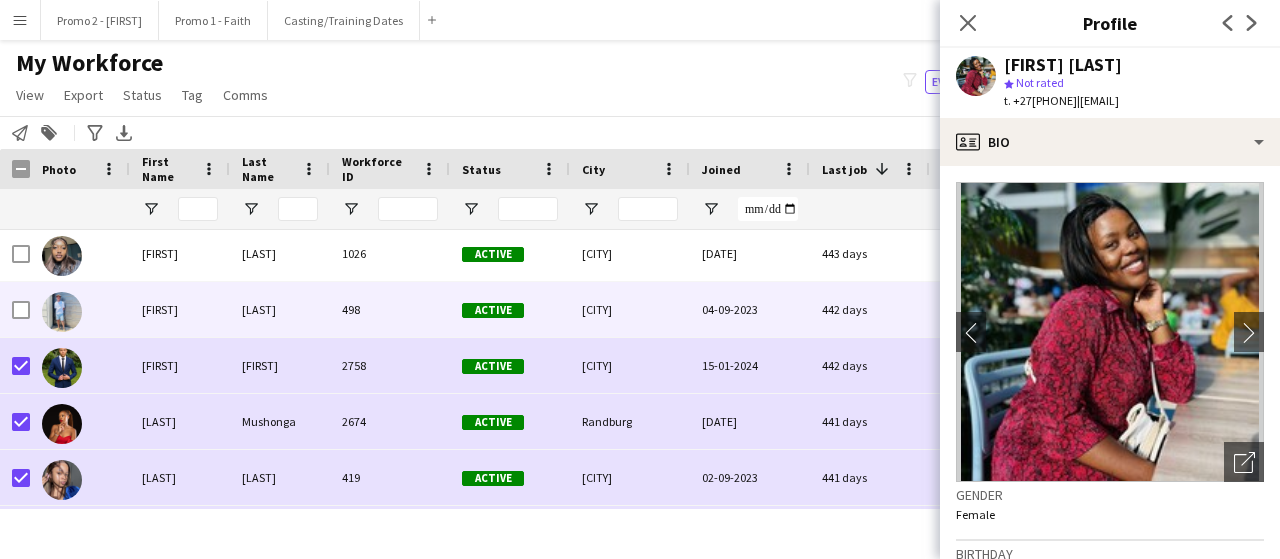 click at bounding box center (15, 309) 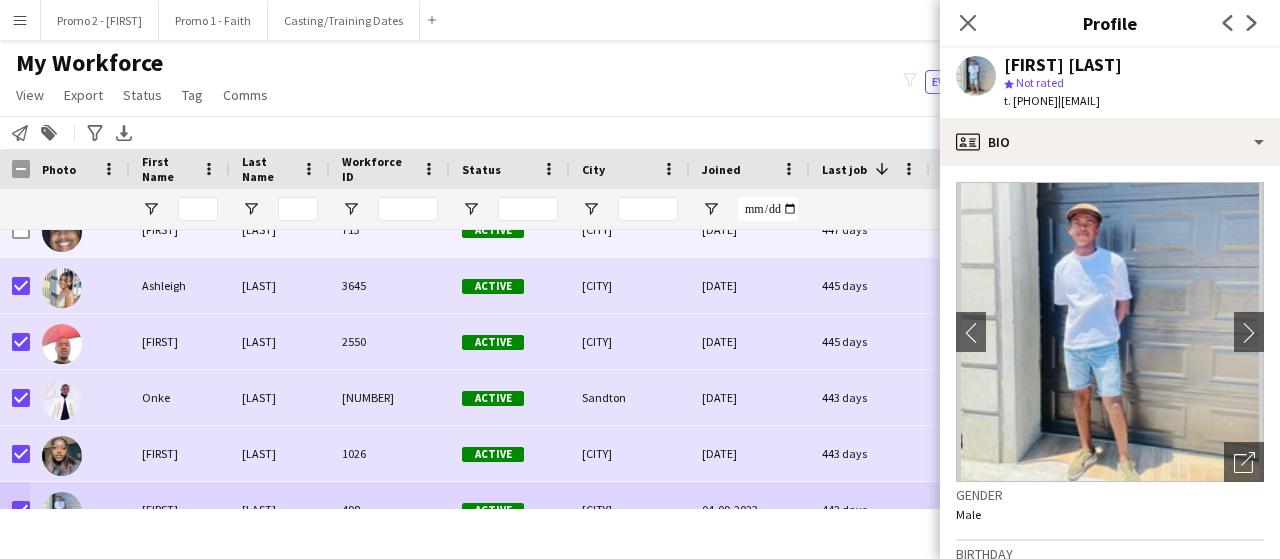 click at bounding box center [21, 230] 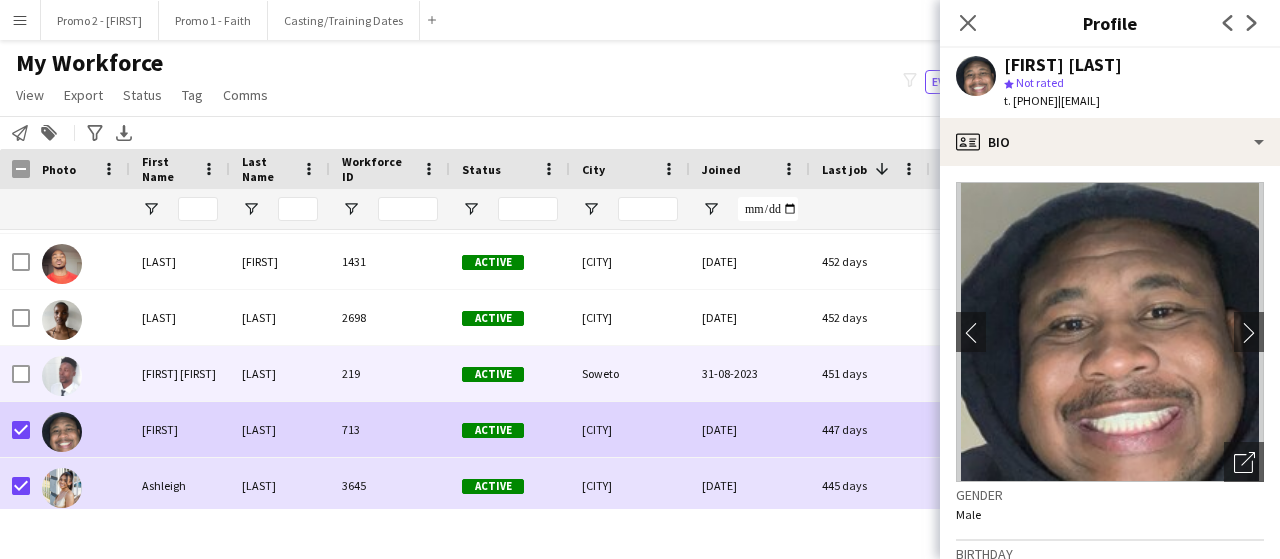 click at bounding box center (15, 373) 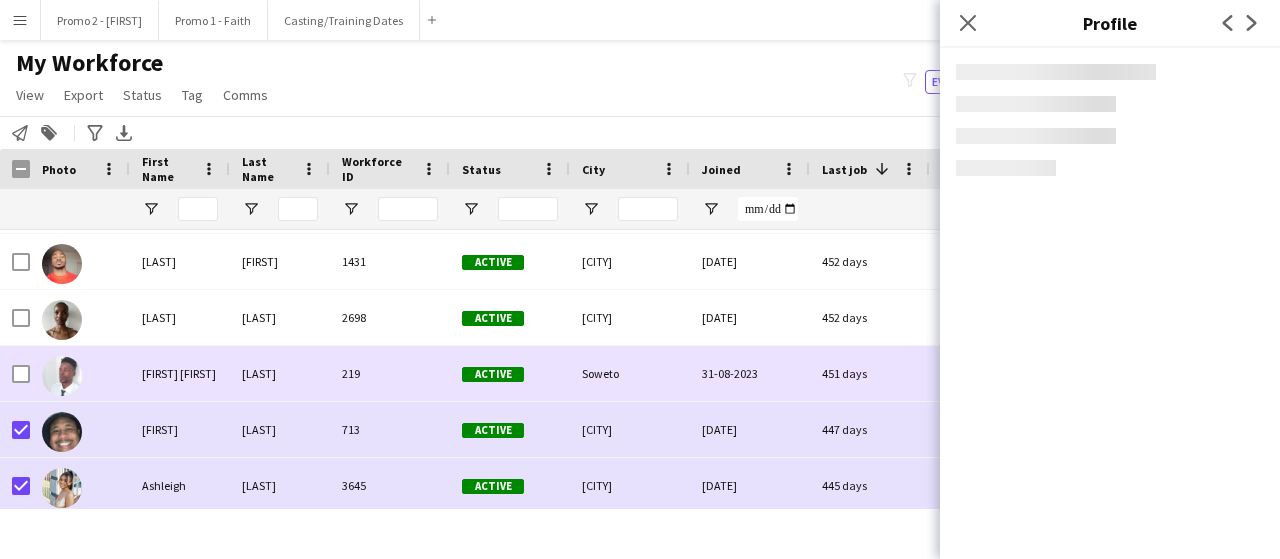 click at bounding box center [15, 373] 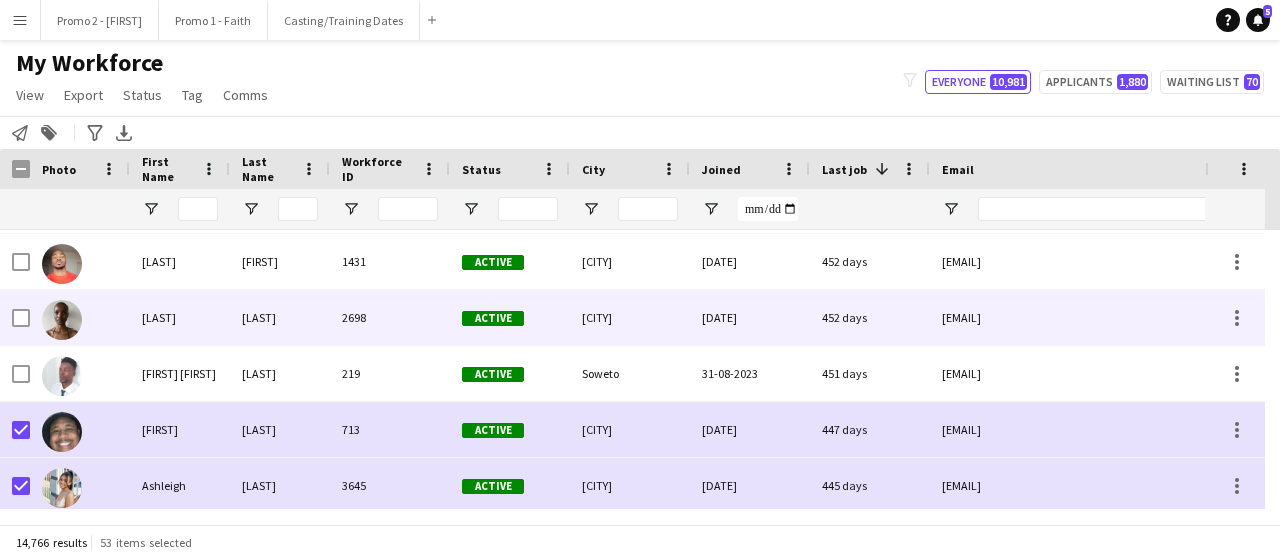 click at bounding box center [21, 318] 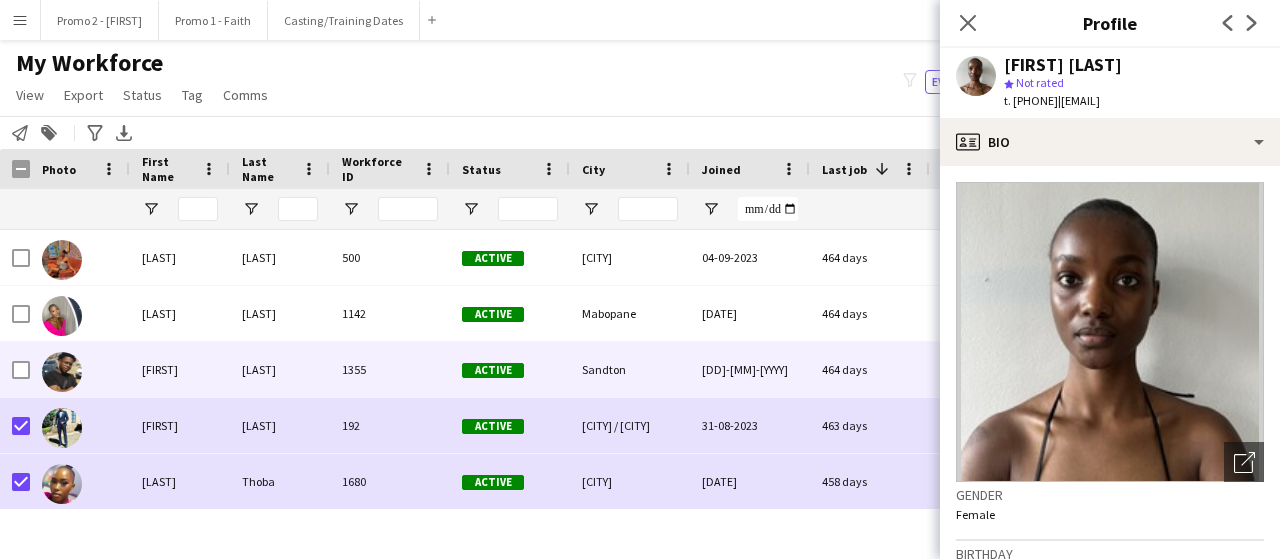 click at bounding box center (15, 369) 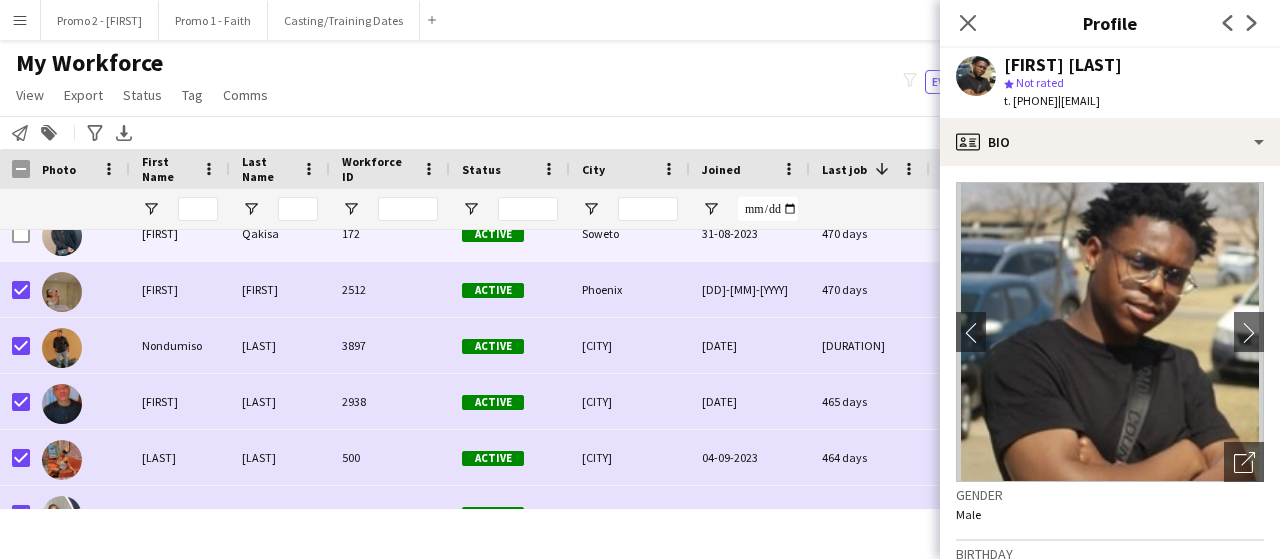 click at bounding box center [21, 234] 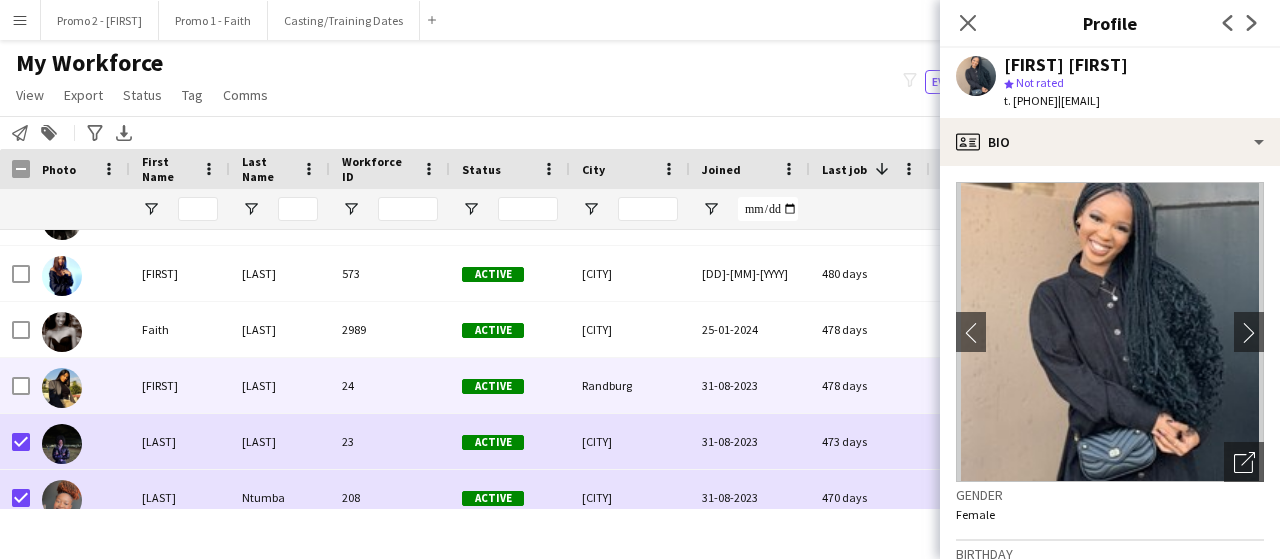 click at bounding box center (21, 386) 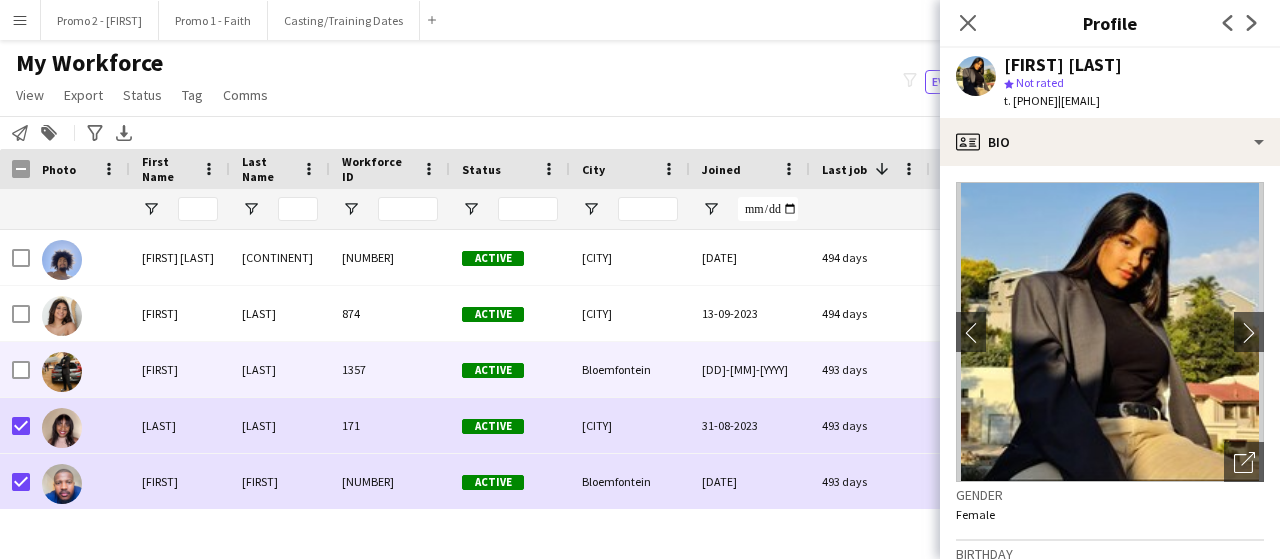 click at bounding box center [21, 370] 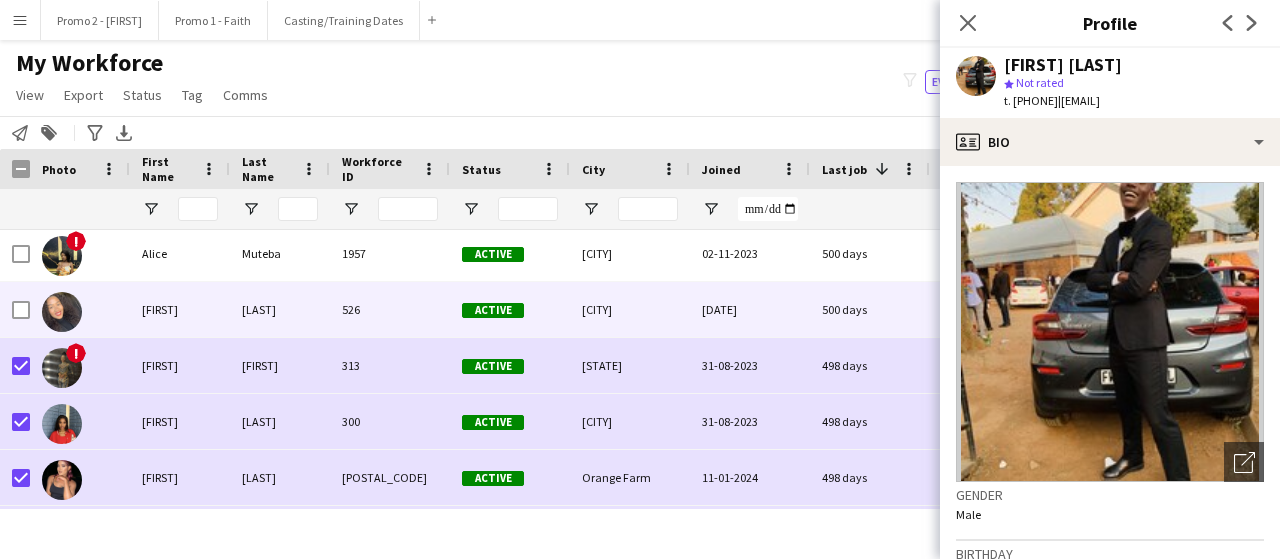 click at bounding box center (21, 310) 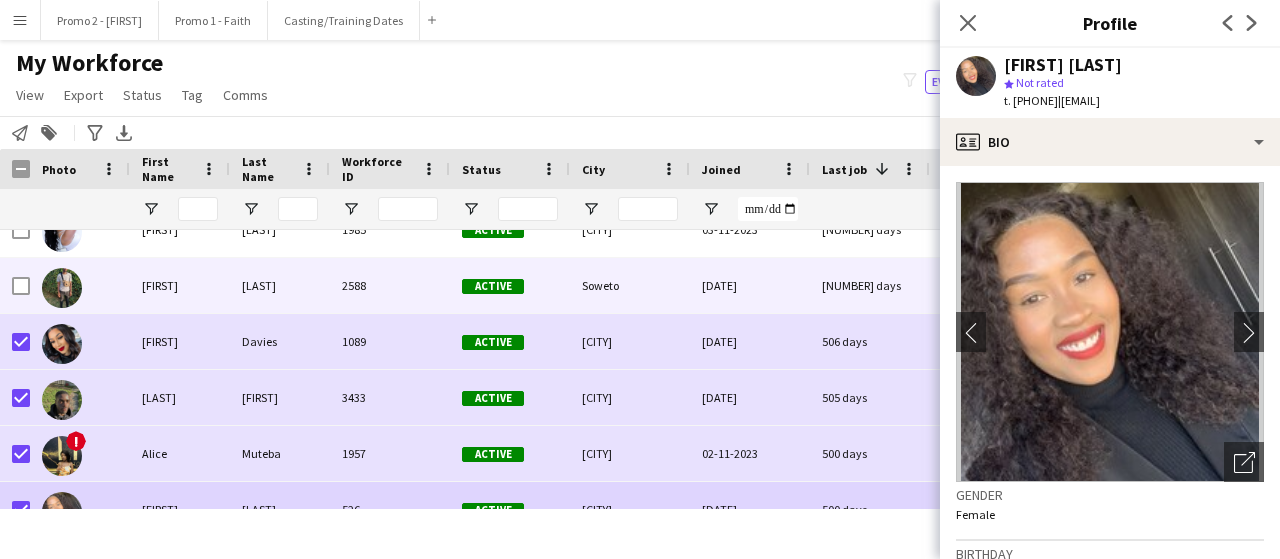 click at bounding box center [21, 286] 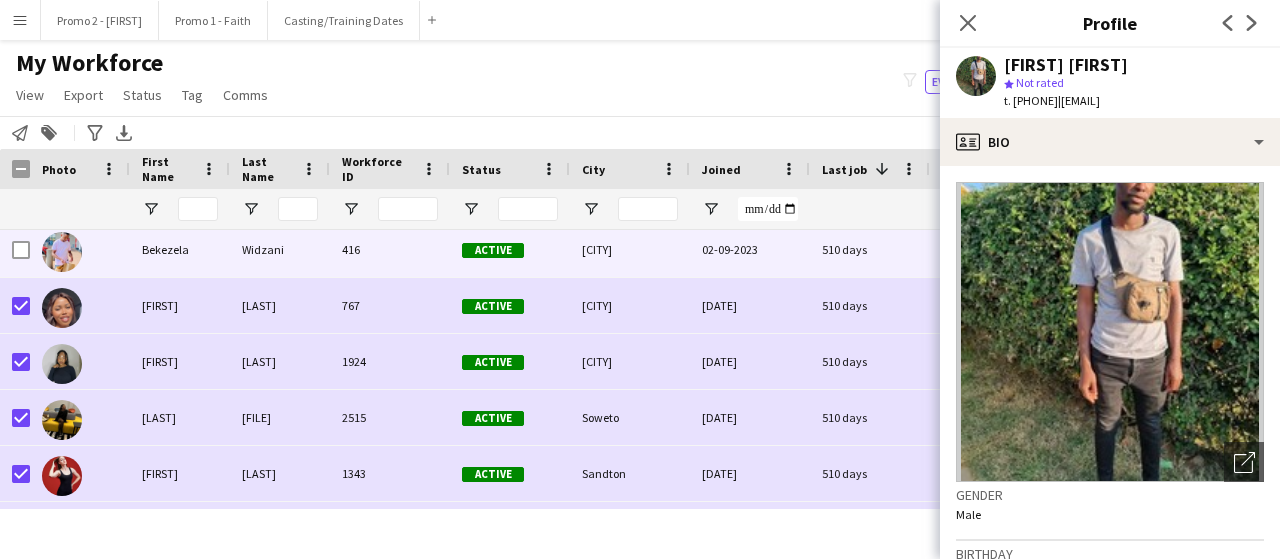 click at bounding box center (21, 250) 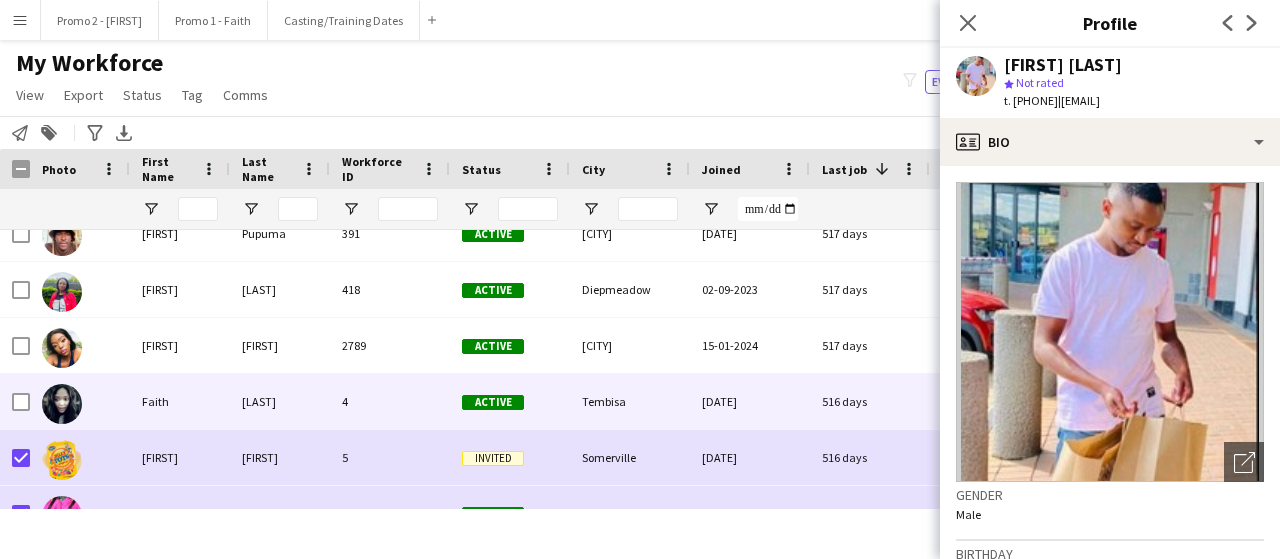 click at bounding box center (21, 402) 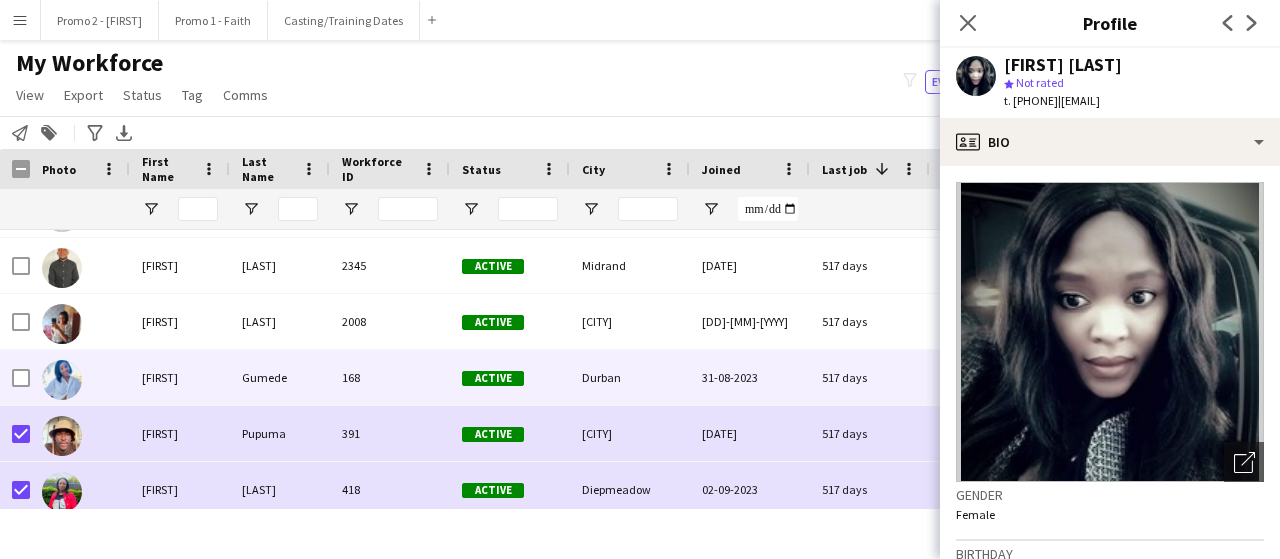 click at bounding box center (15, 377) 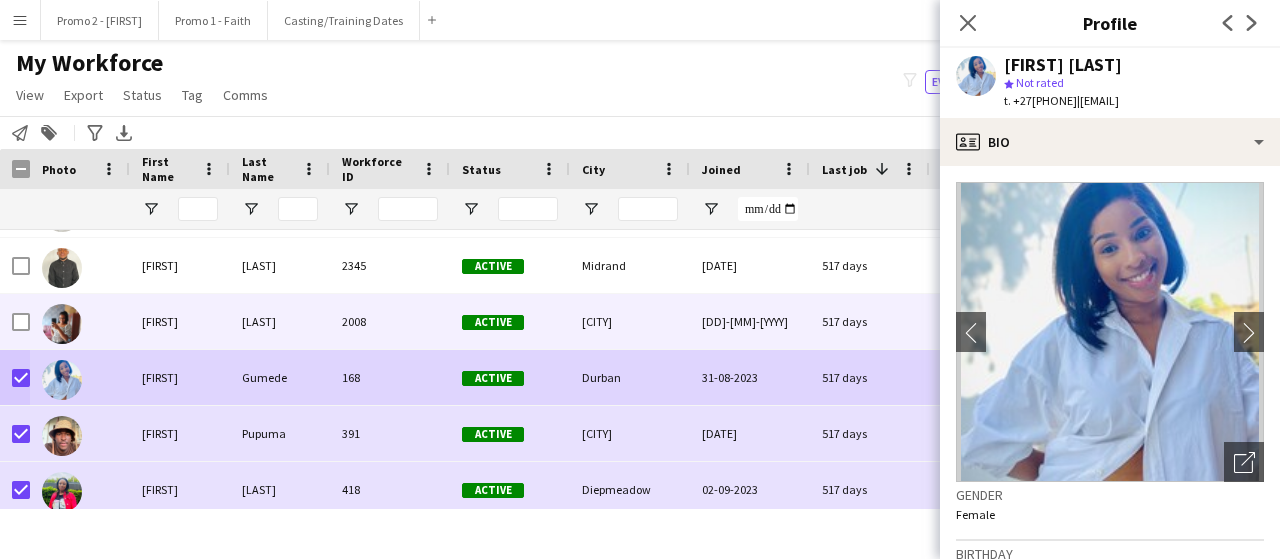 click at bounding box center (21, 322) 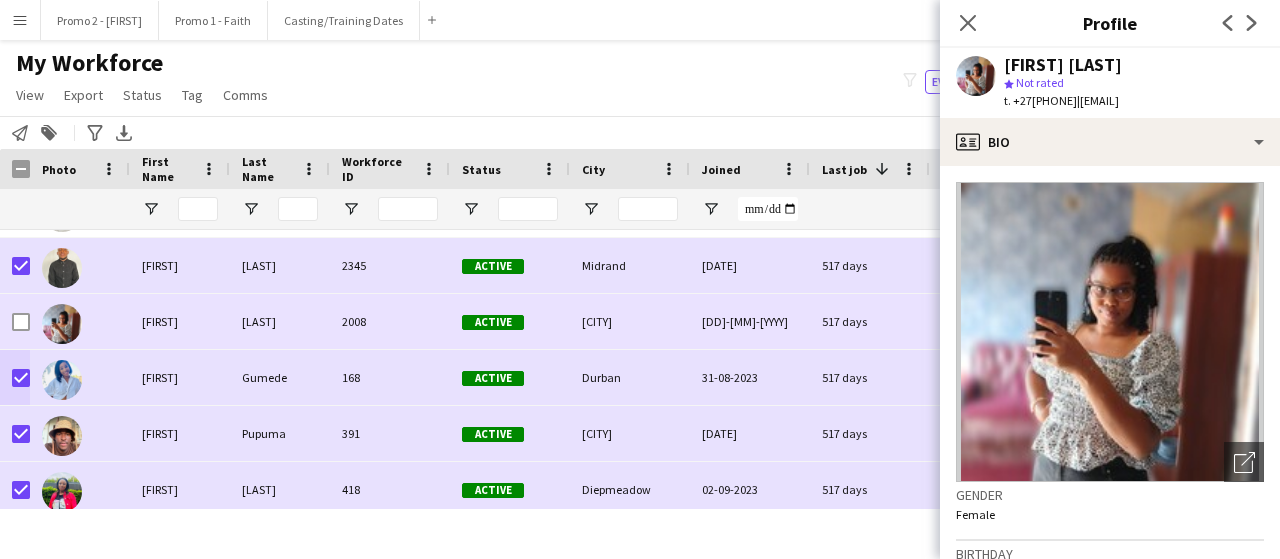 click at bounding box center [21, 322] 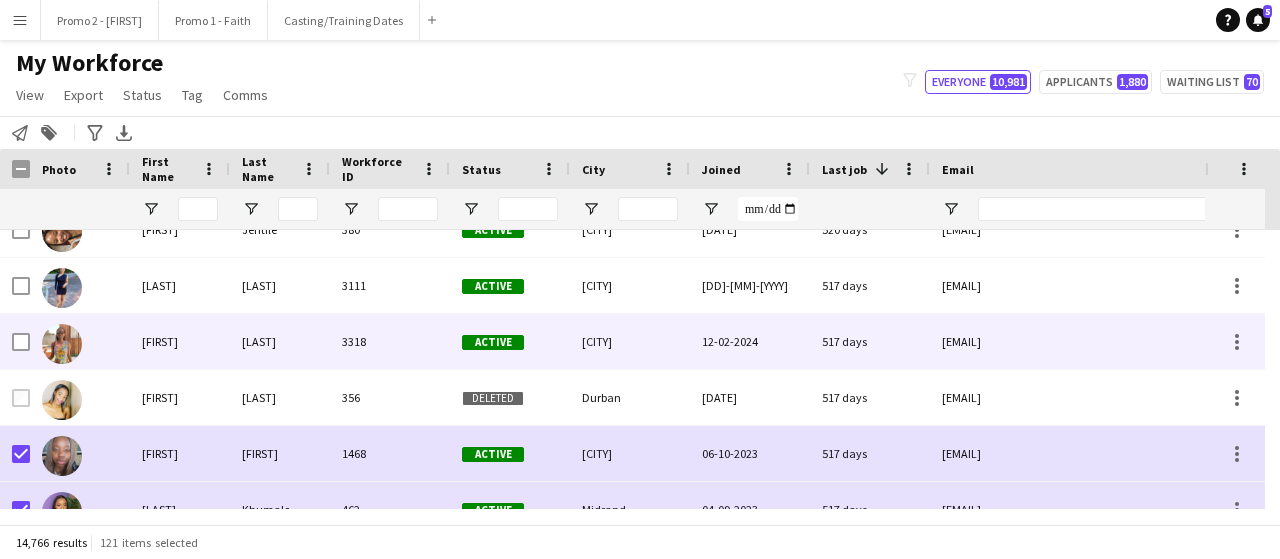 click at bounding box center (21, 342) 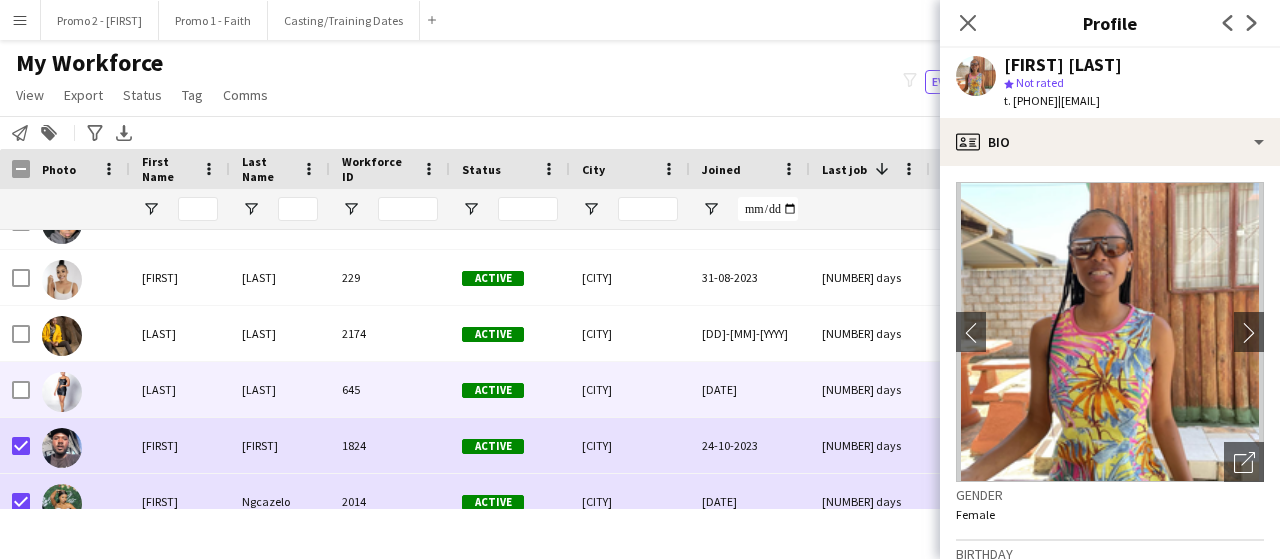 click at bounding box center [21, 390] 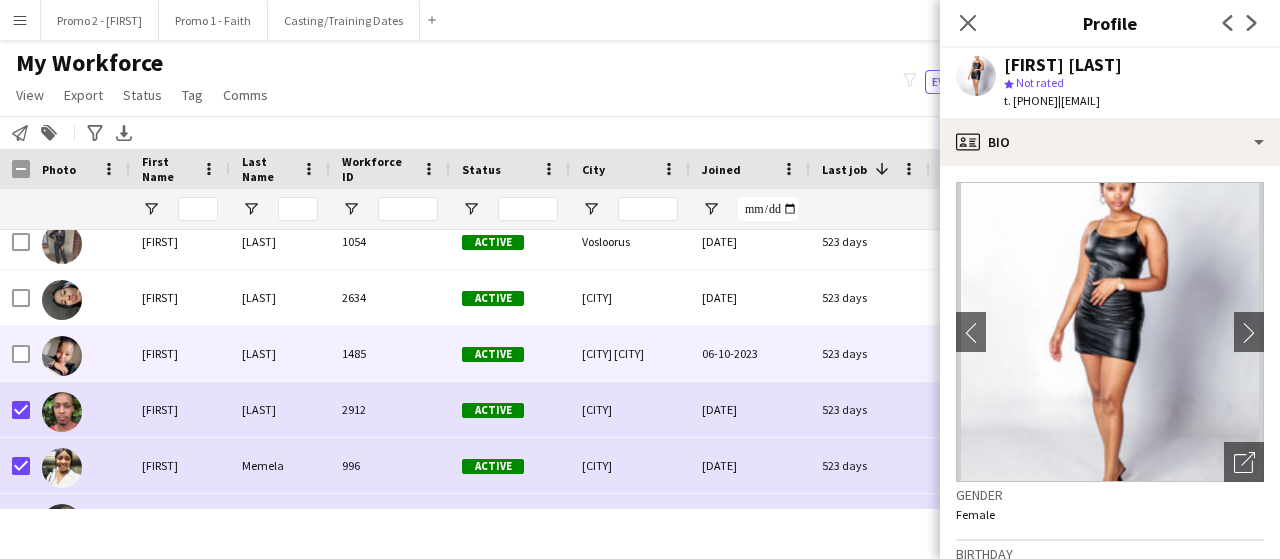 click at bounding box center (15, 353) 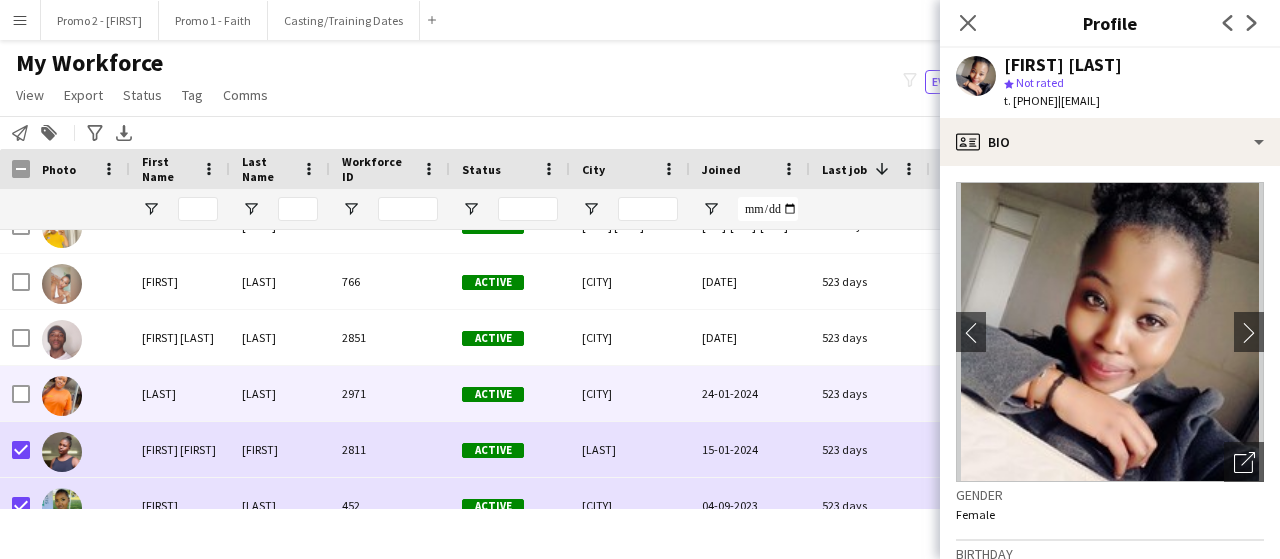 click at bounding box center (15, 393) 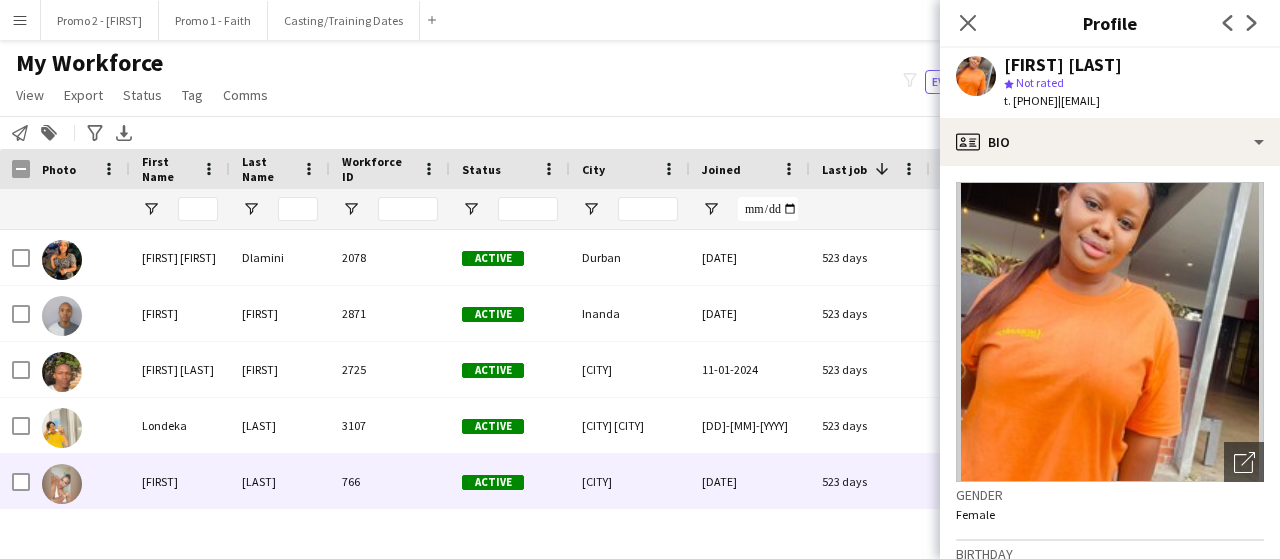 click at bounding box center (80, 481) 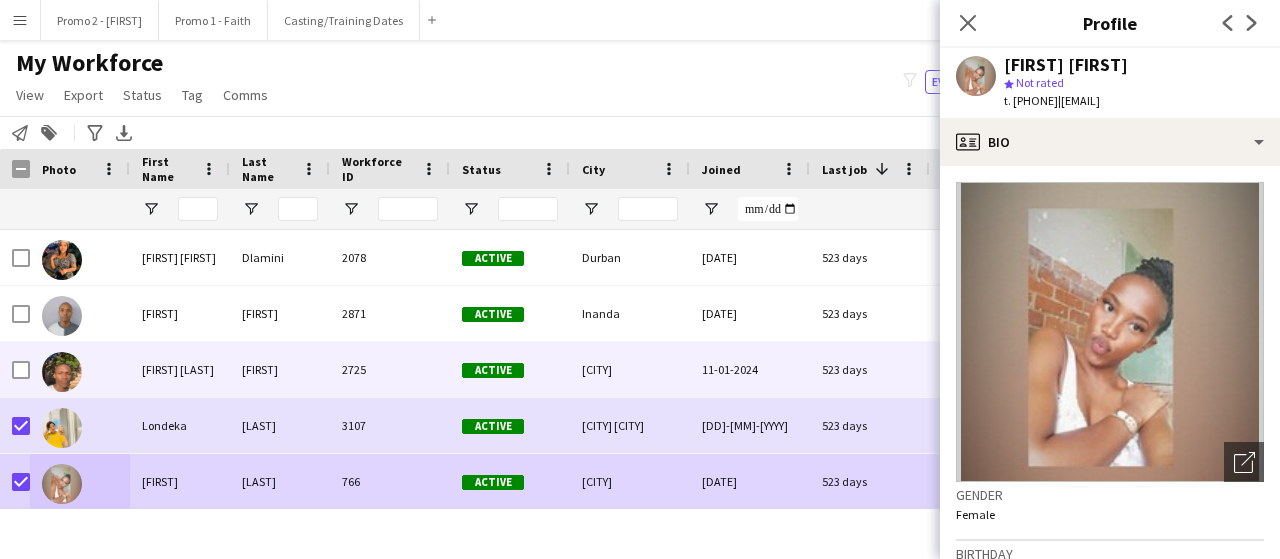 click at bounding box center [21, 370] 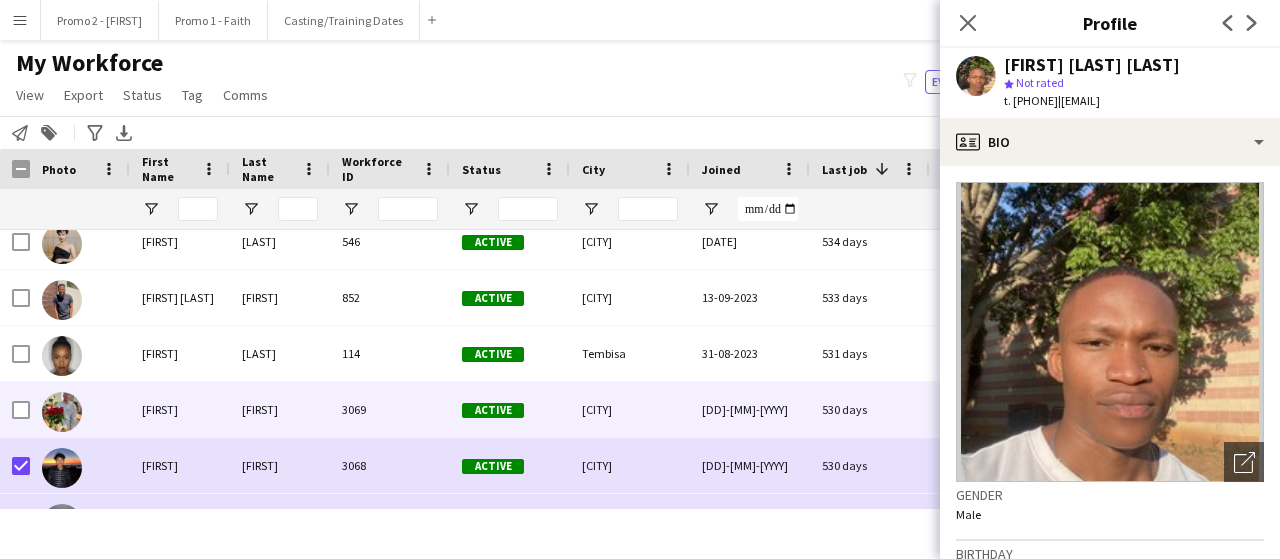 click at bounding box center (15, 409) 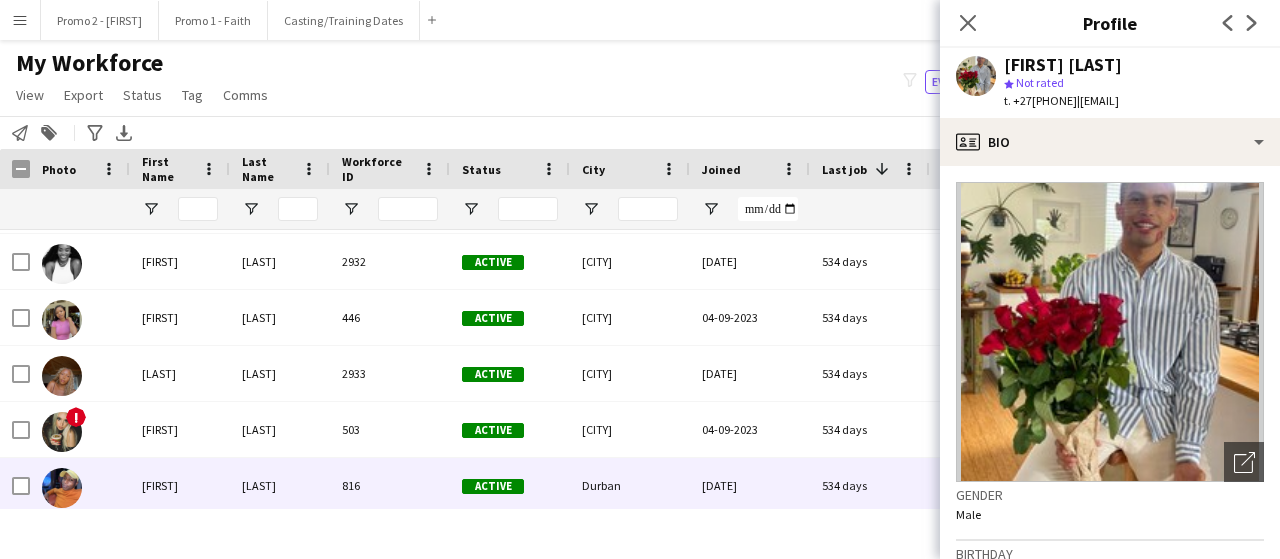 click at bounding box center (80, 485) 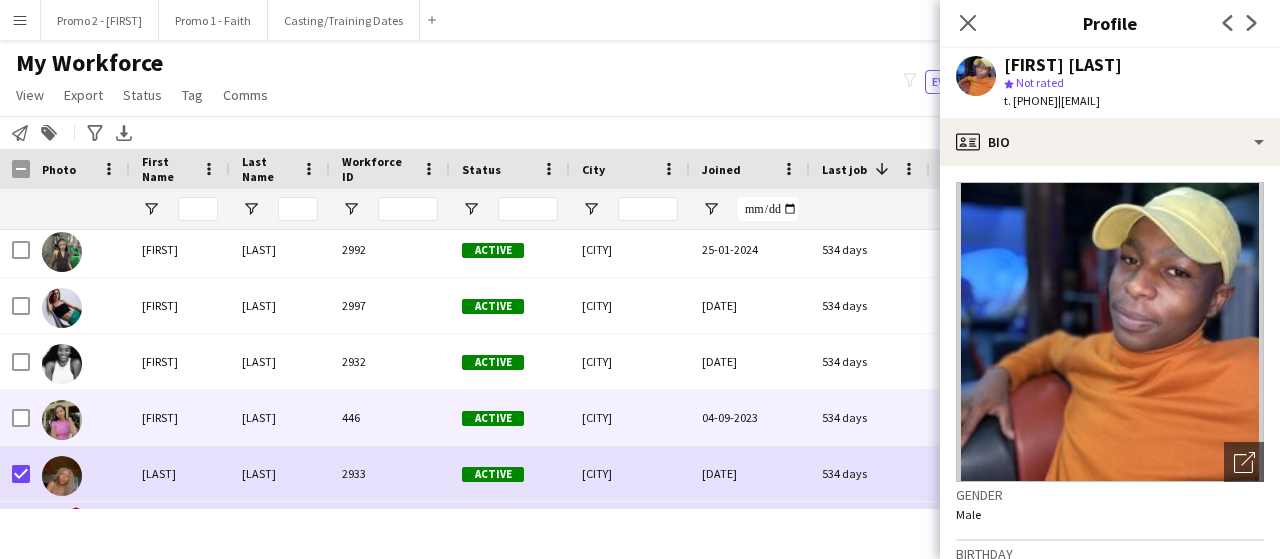 click at bounding box center (21, 418) 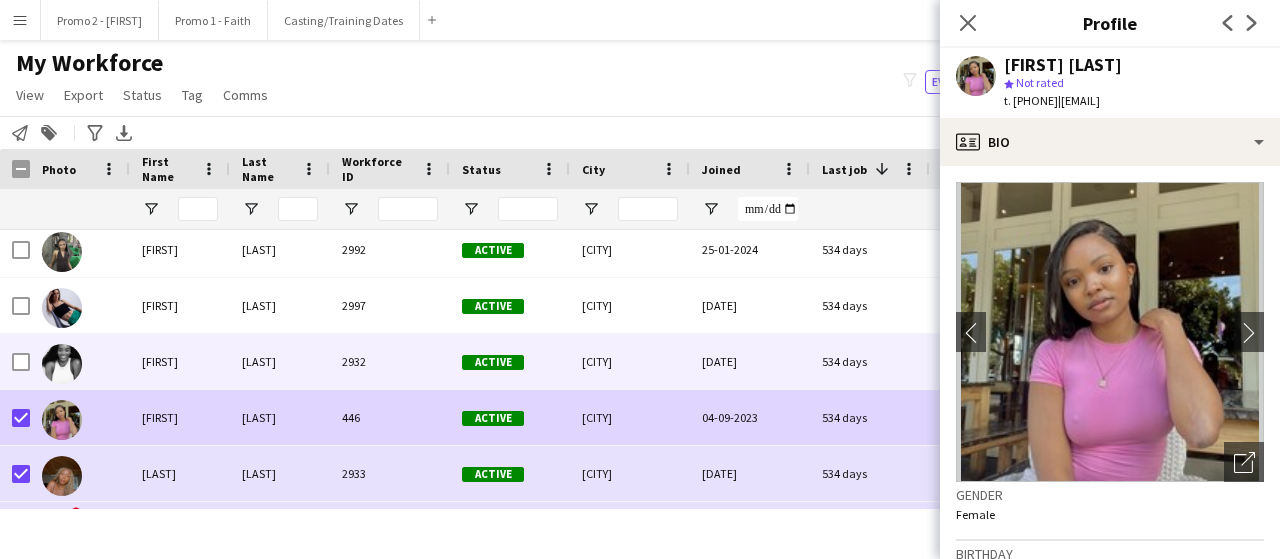 click at bounding box center [21, 362] 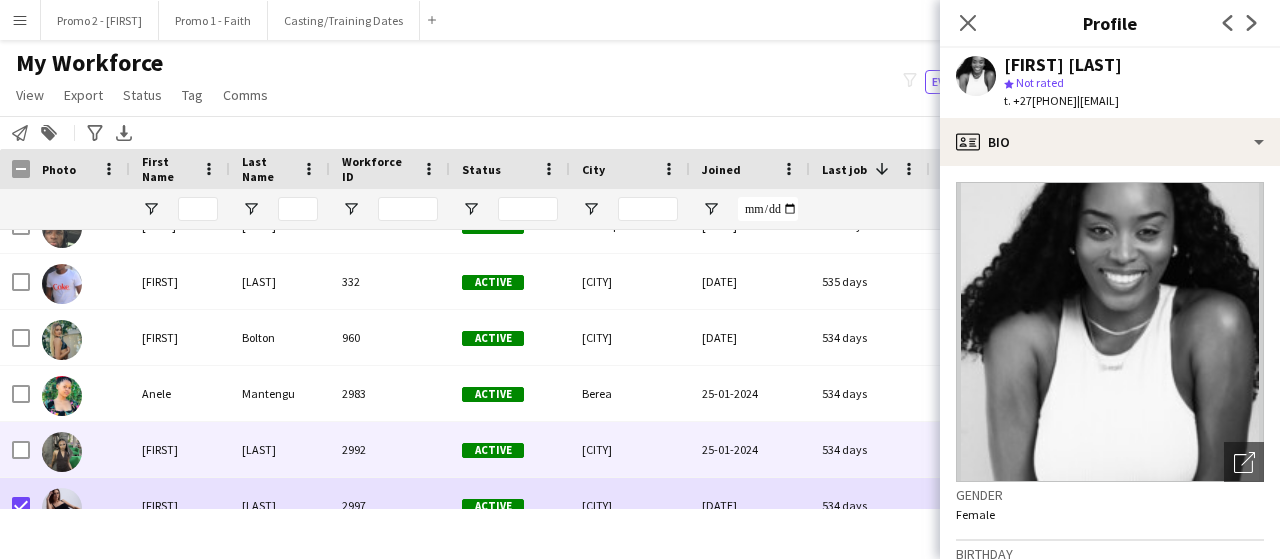 click at bounding box center (80, 449) 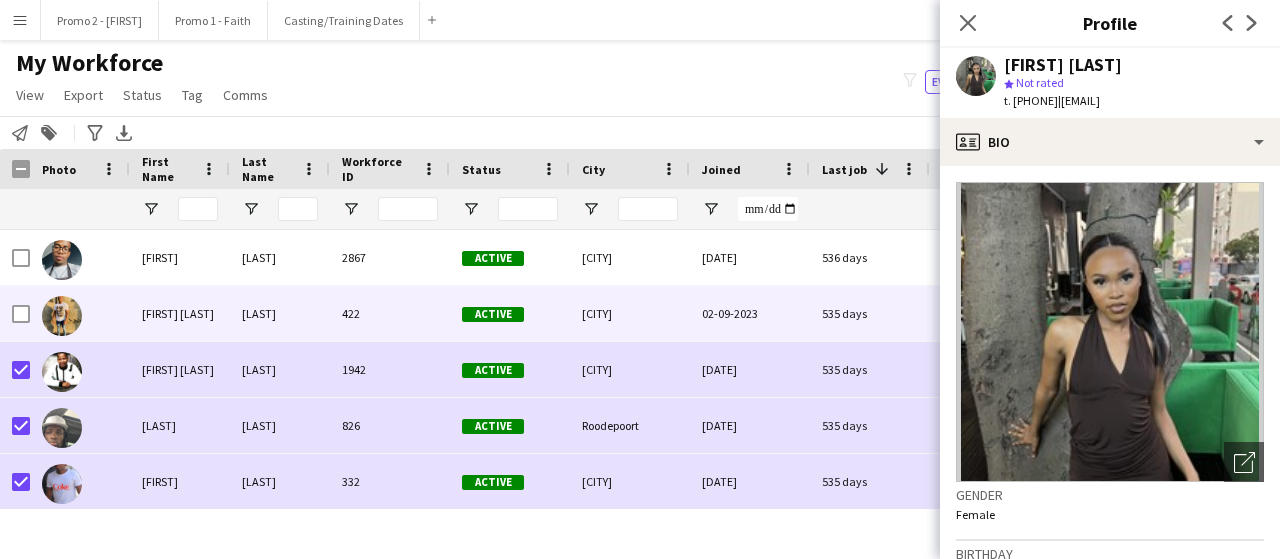 click at bounding box center [21, 314] 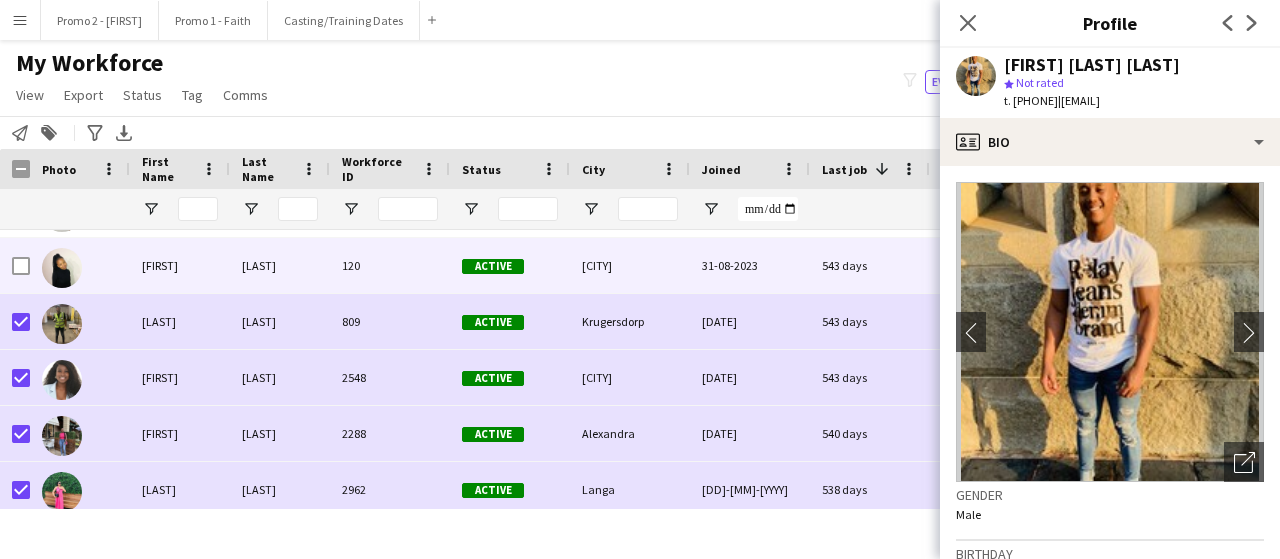 click at bounding box center (21, 266) 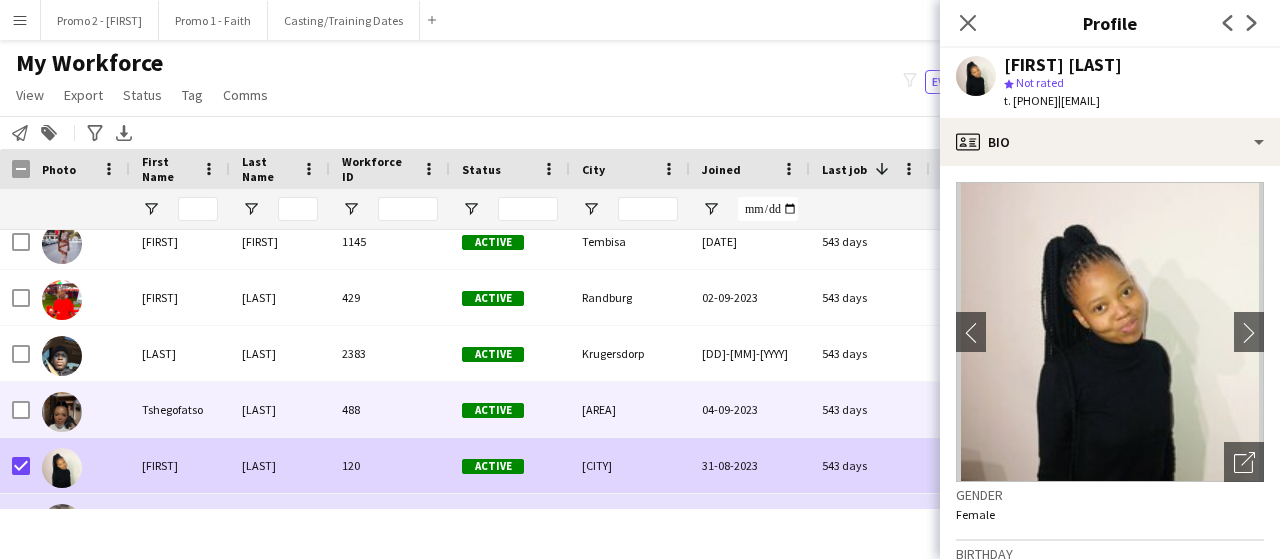 click at bounding box center (80, 409) 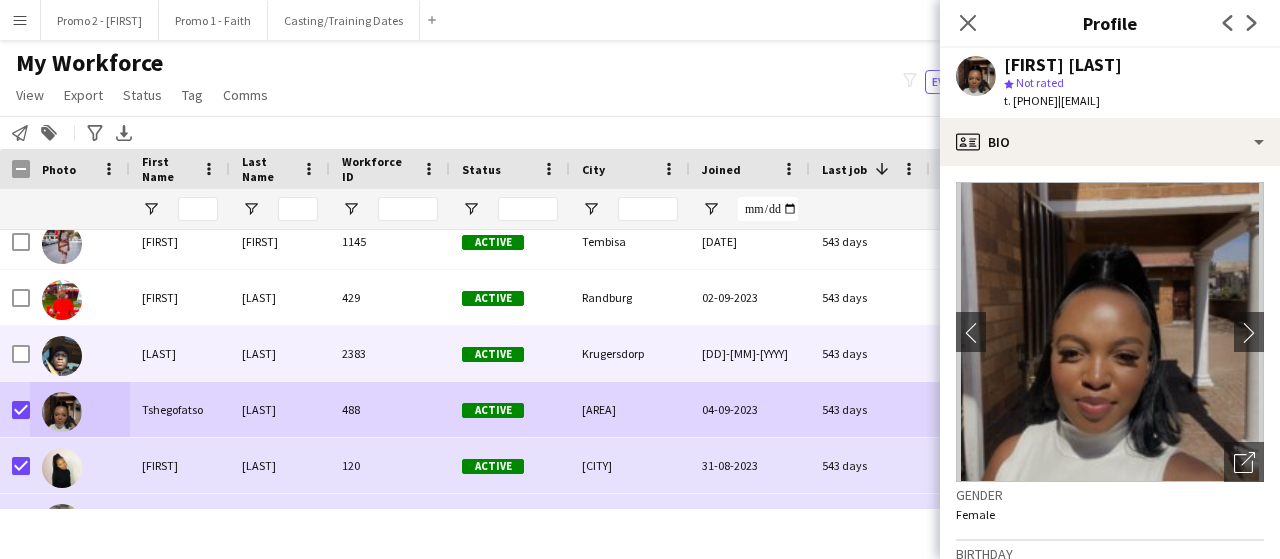 click at bounding box center [21, 354] 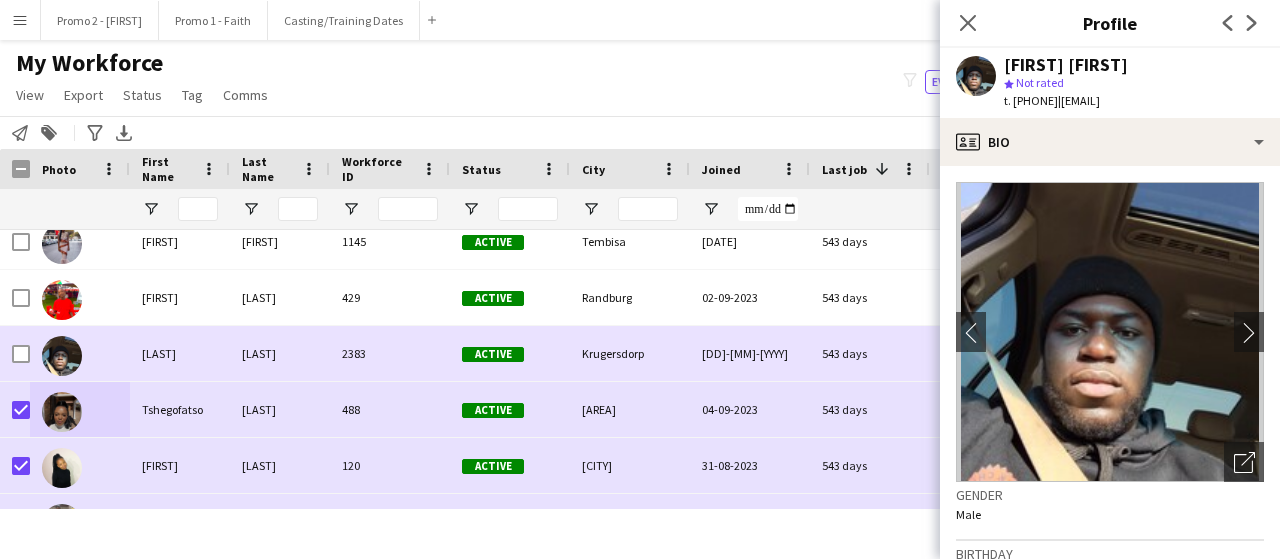click at bounding box center (21, 354) 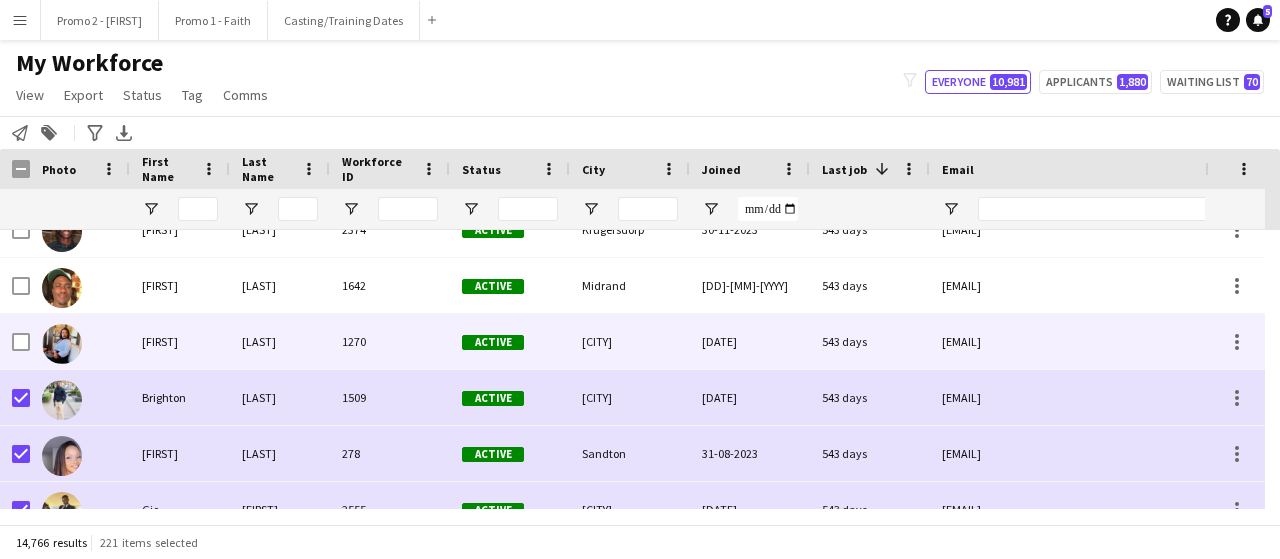 click at bounding box center [15, 341] 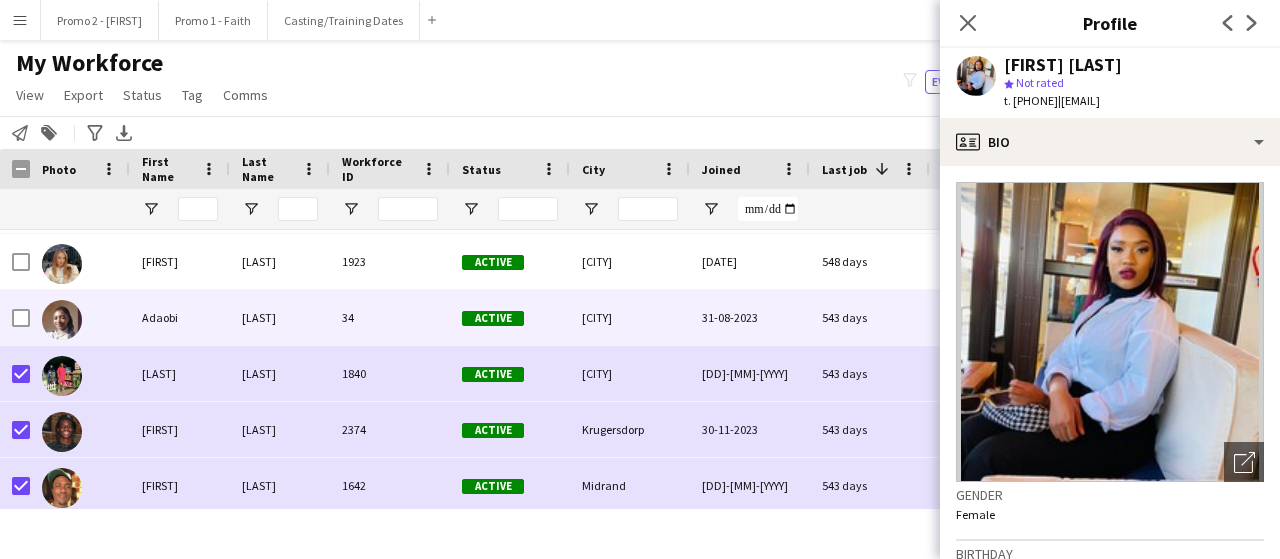 click at bounding box center (21, 318) 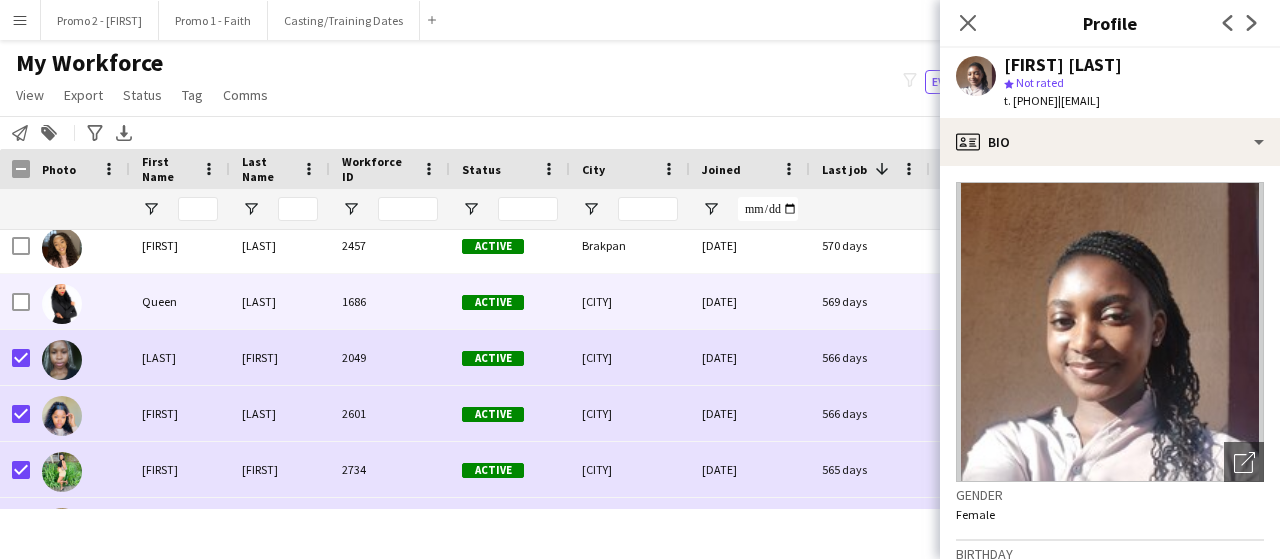 click at bounding box center (21, 302) 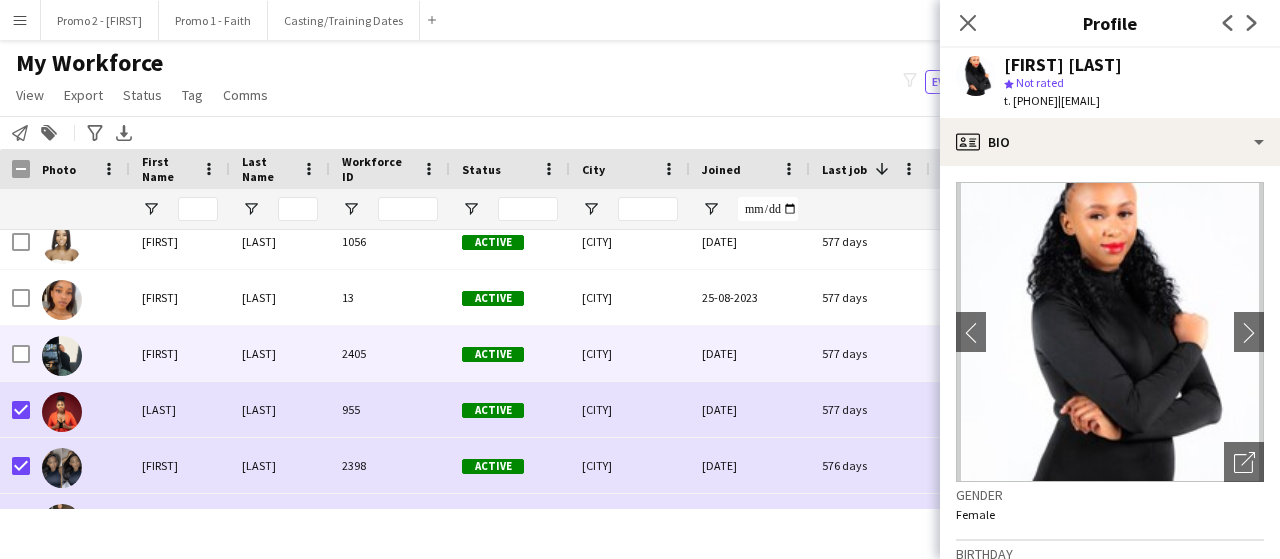 click at bounding box center (21, 354) 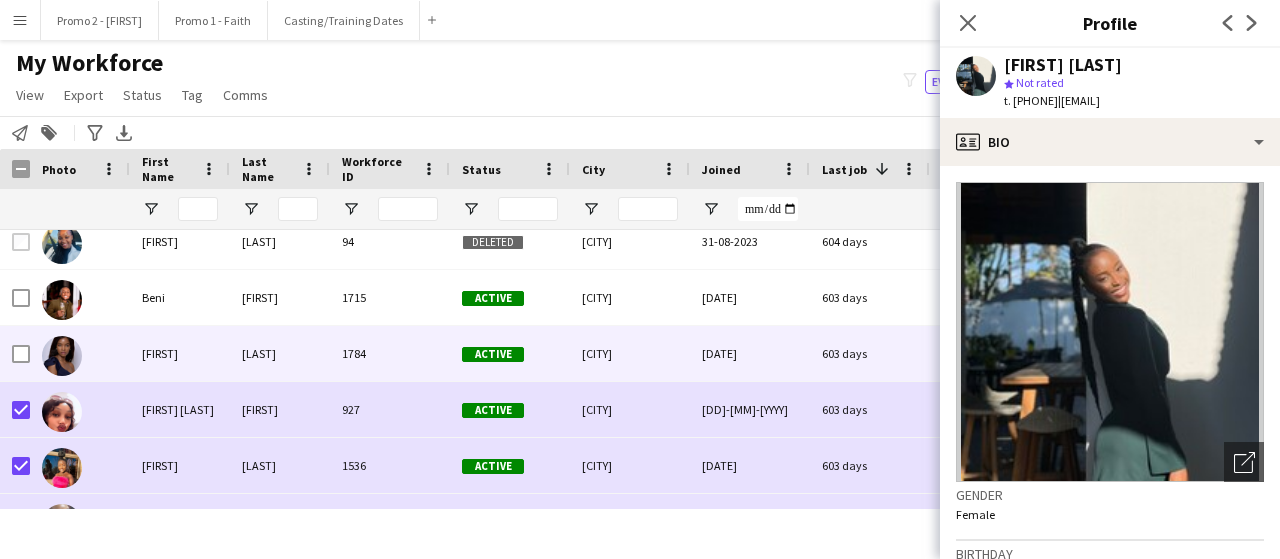 click at bounding box center (15, 353) 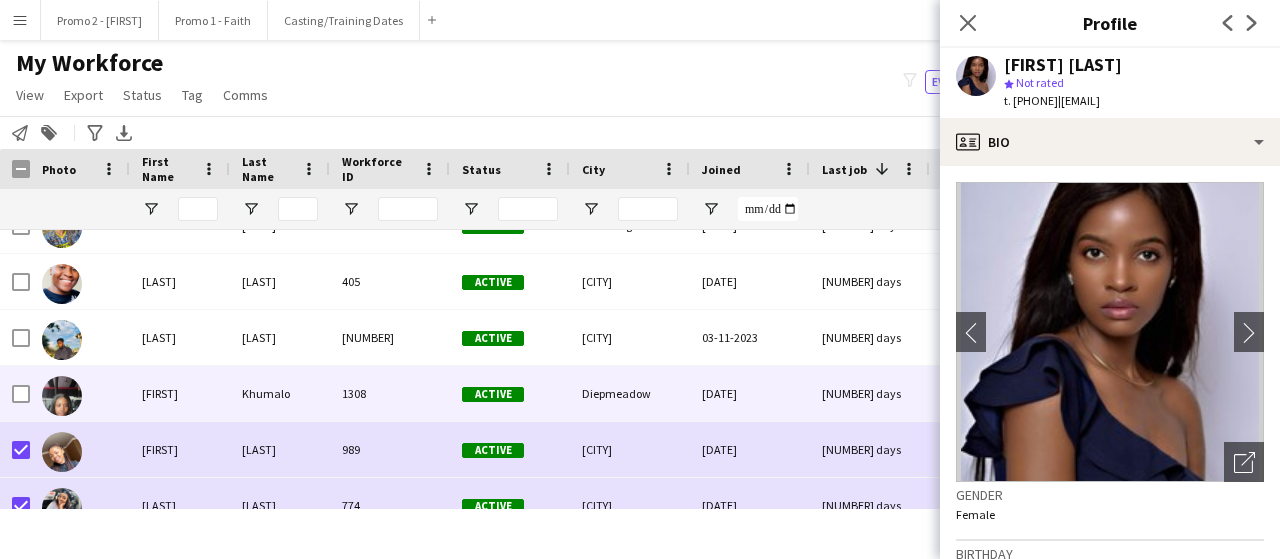 click at bounding box center [15, 393] 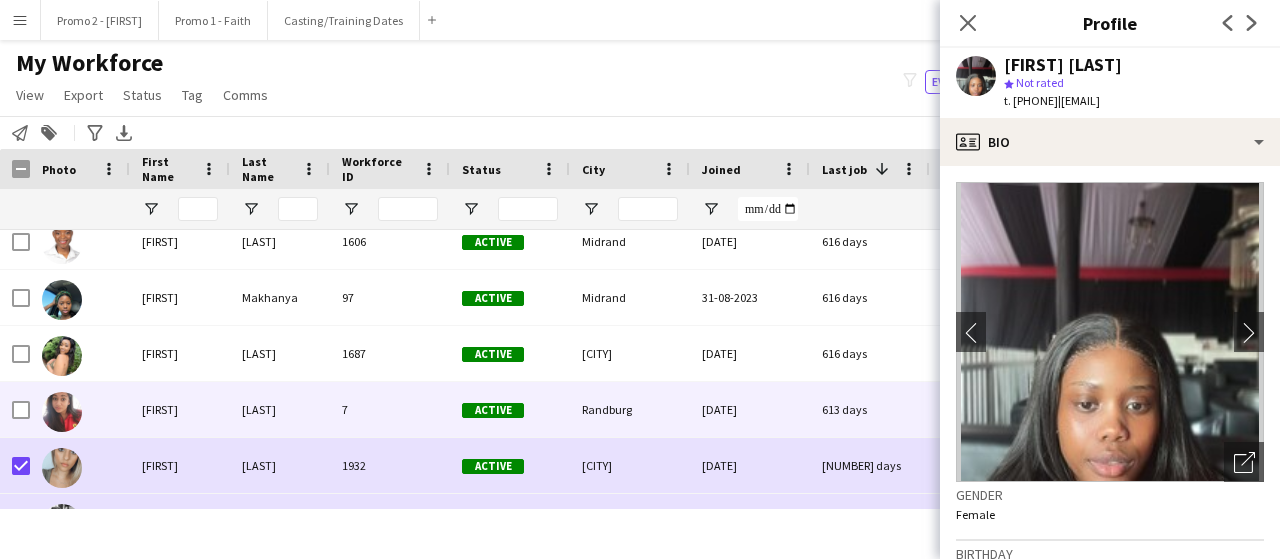 click at bounding box center (15, 409) 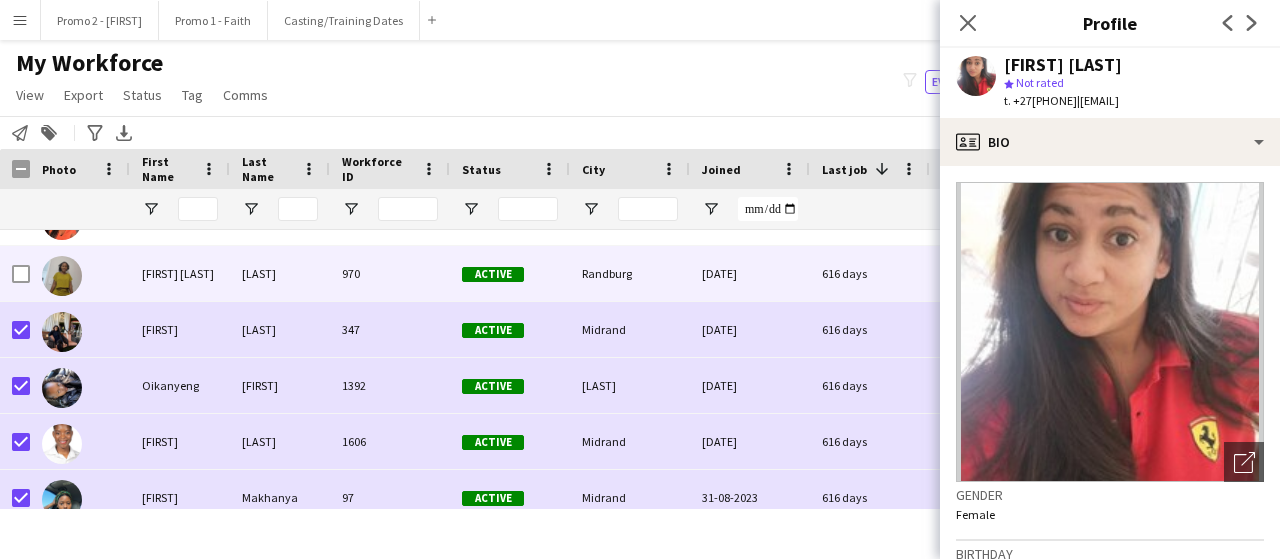 click at bounding box center [15, 273] 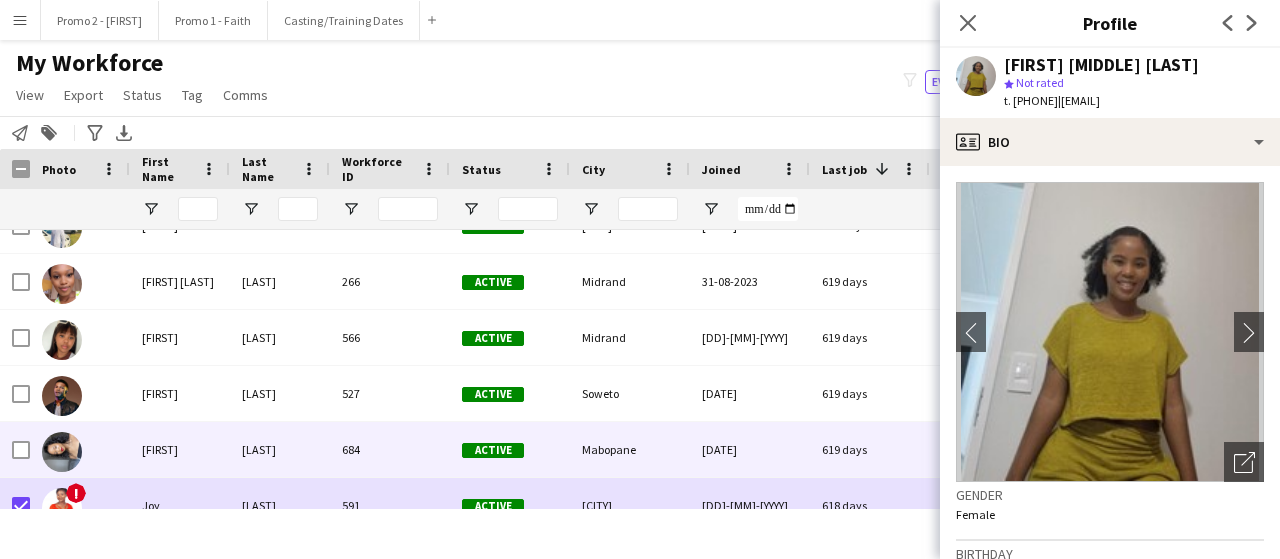 click at bounding box center (21, 450) 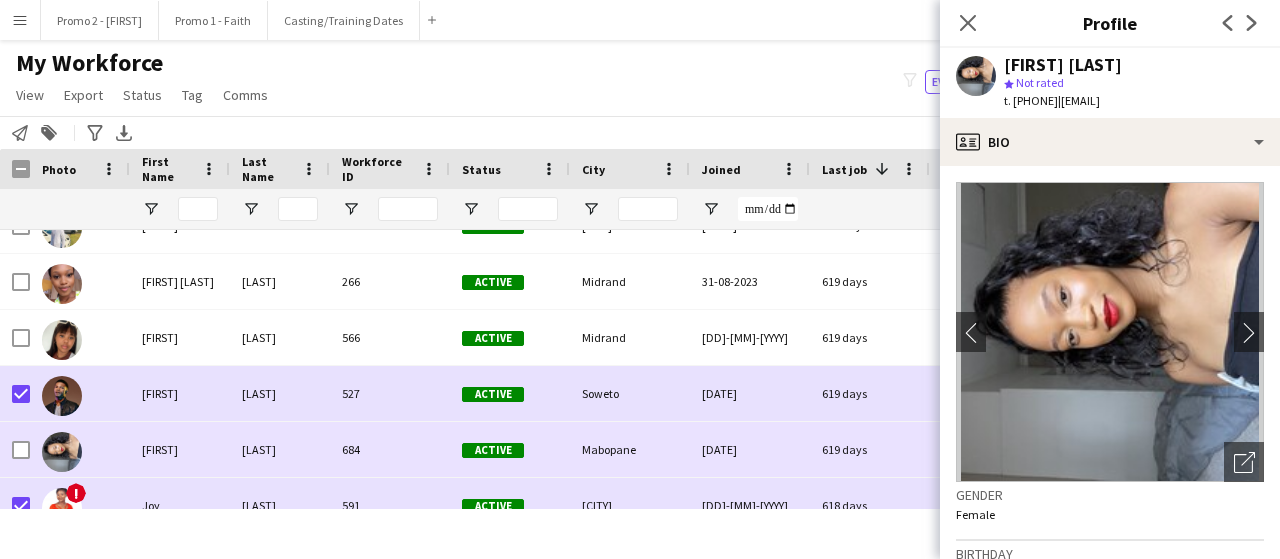 click at bounding box center [21, 450] 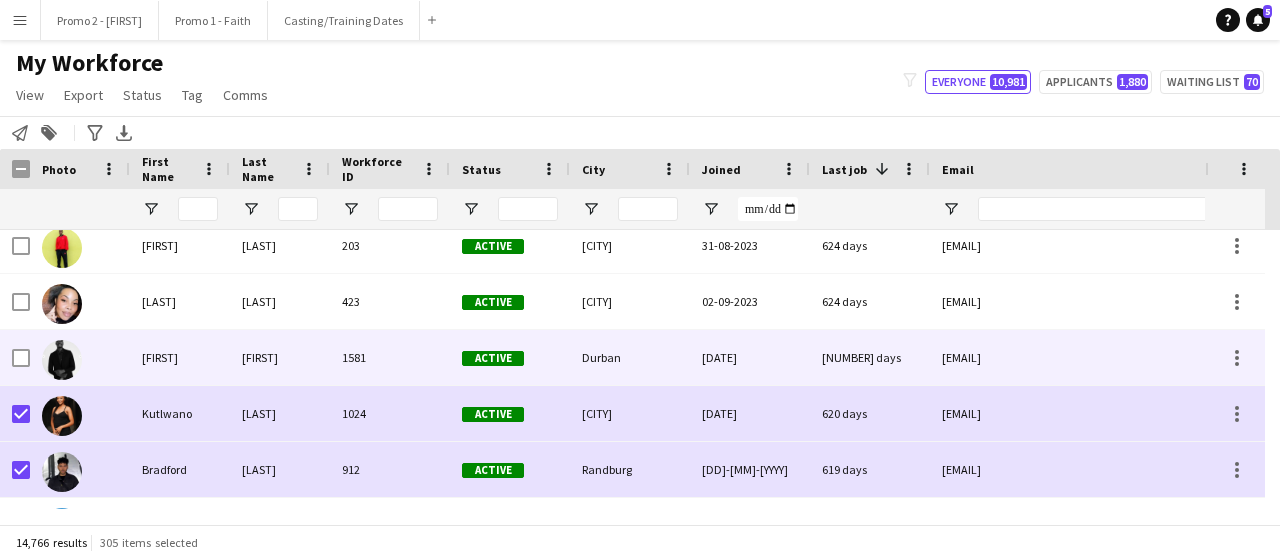 click at bounding box center (15, 357) 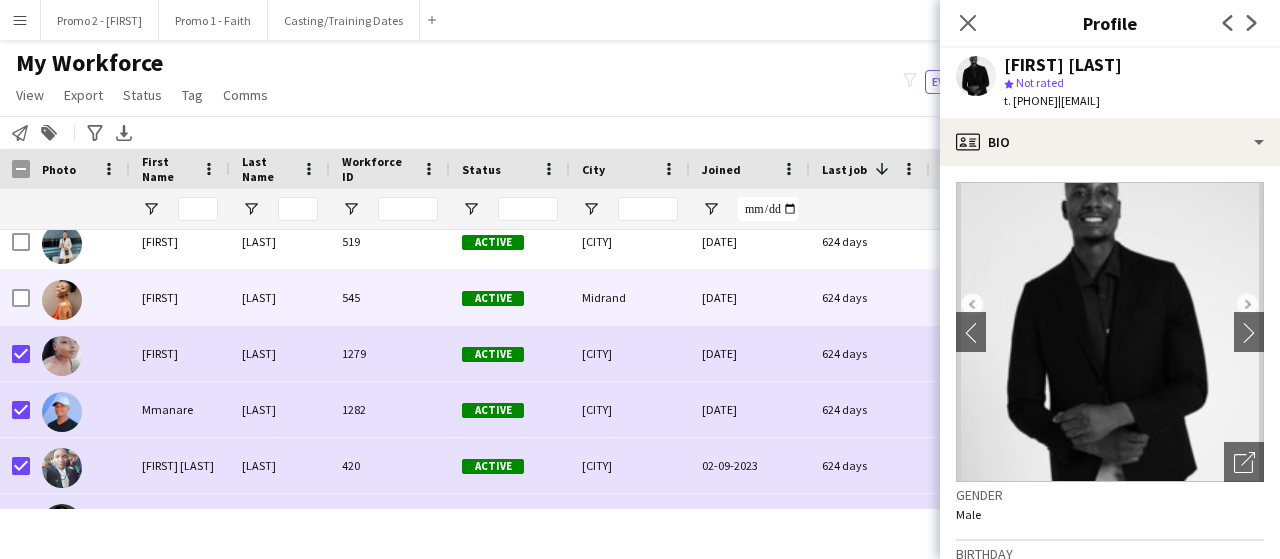 click at bounding box center (21, 298) 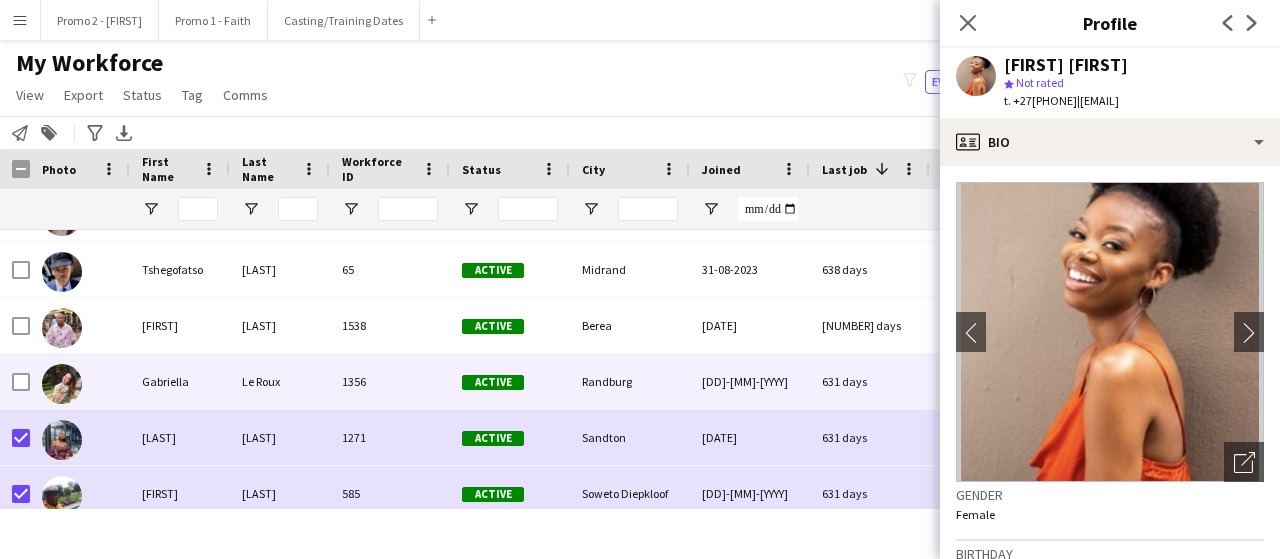 click on "[FIRST] [FIRST] [NUMBER] [CITY] [DATE] [NUMBER] days [EMAIL] [PHONE]" at bounding box center [959, 382] 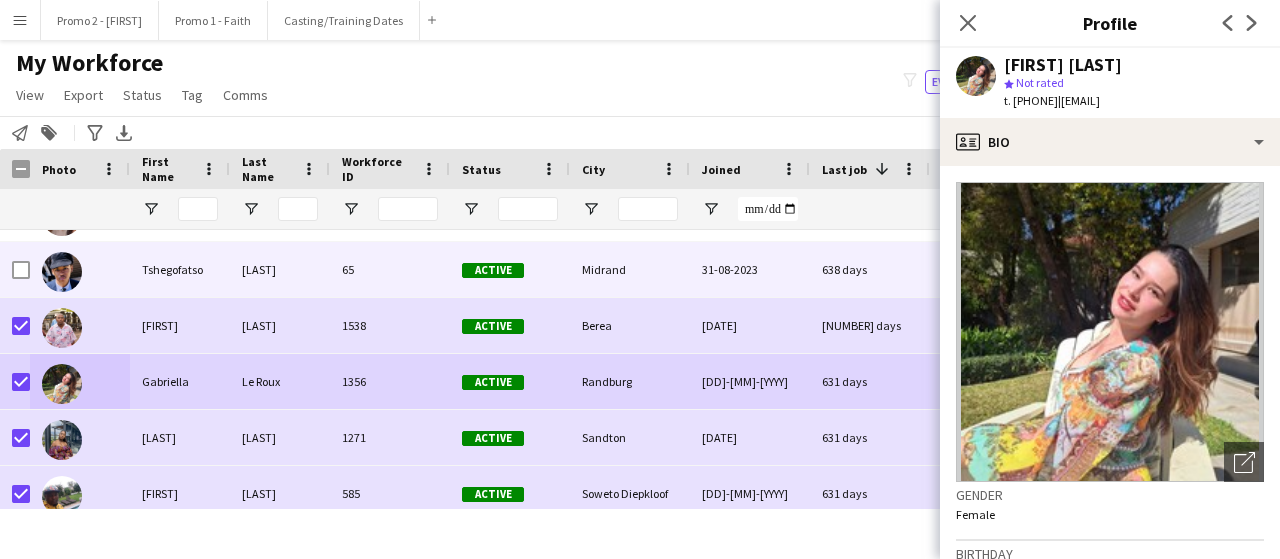 click at bounding box center (21, 270) 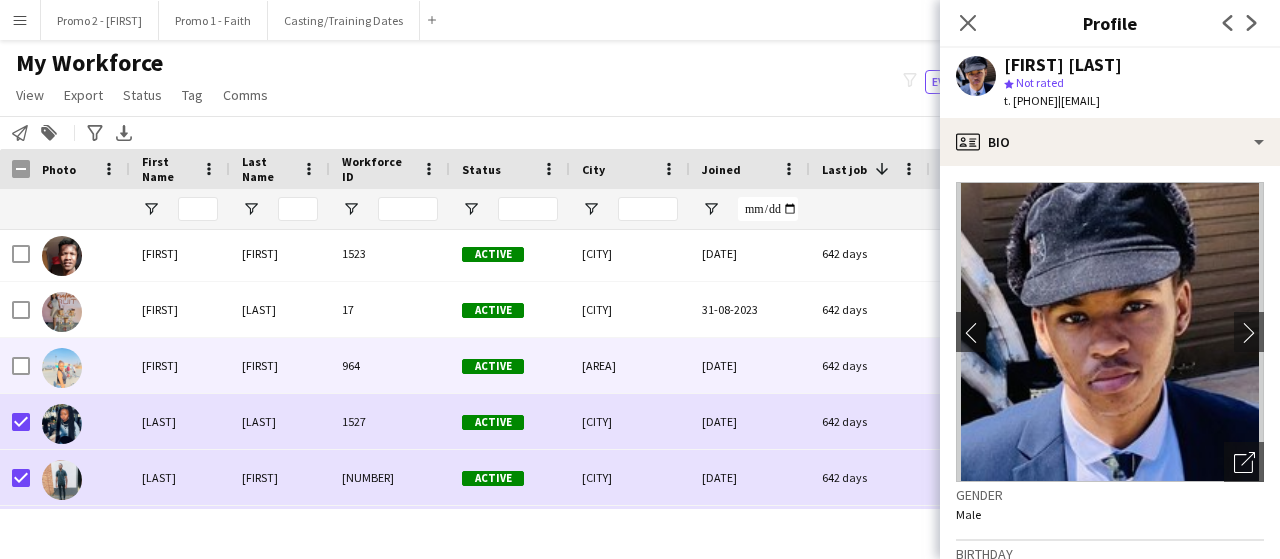 click at bounding box center (21, 366) 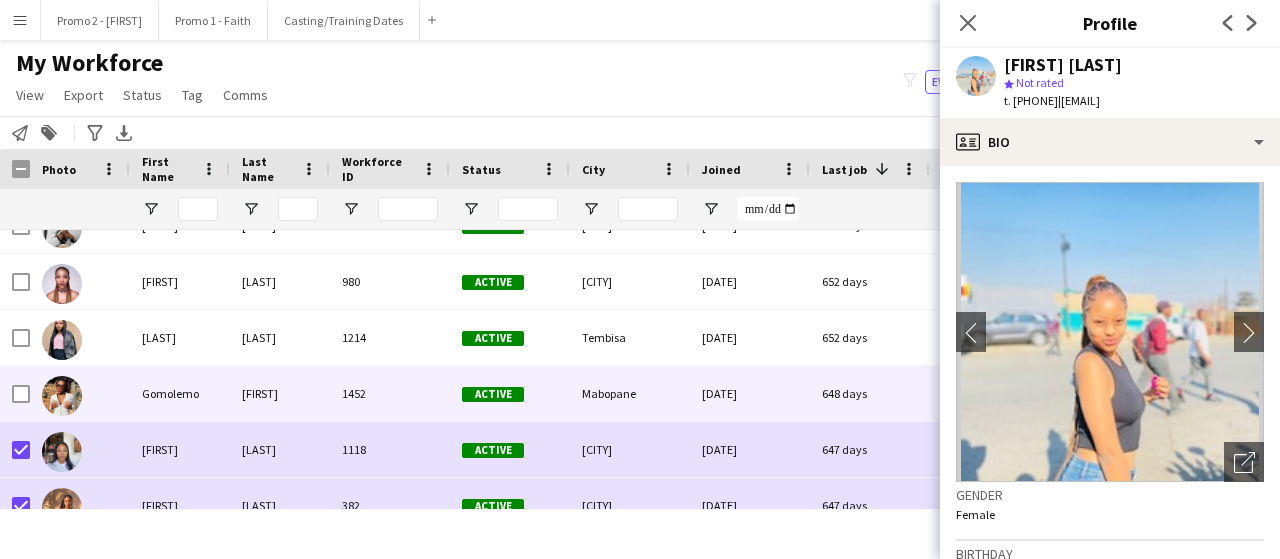 click at bounding box center (21, 394) 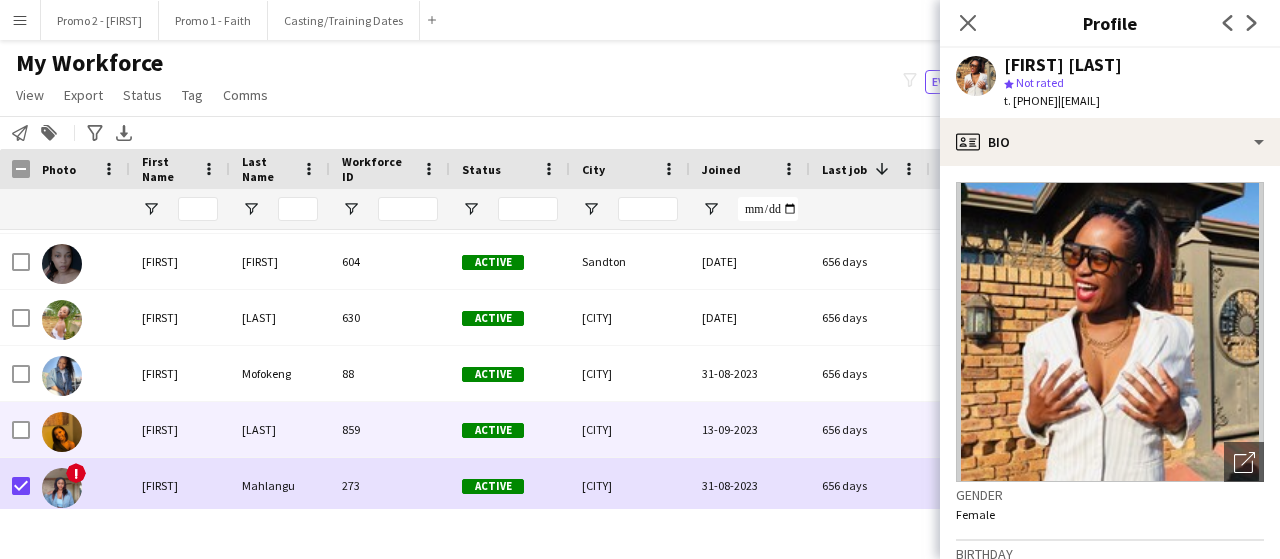 click at bounding box center [21, 430] 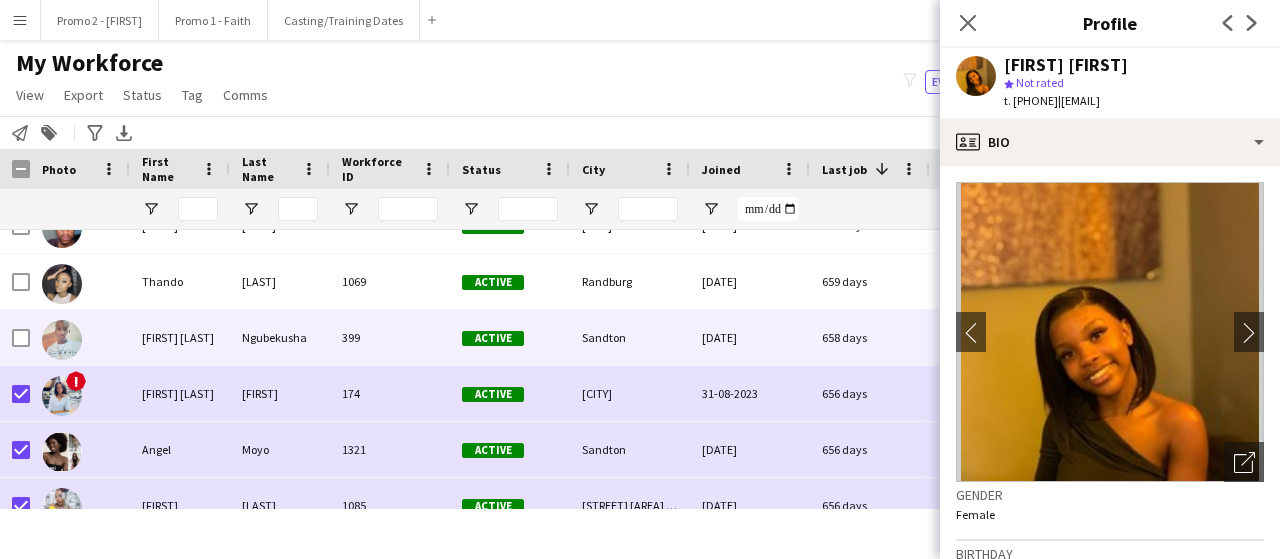click at bounding box center [21, 338] 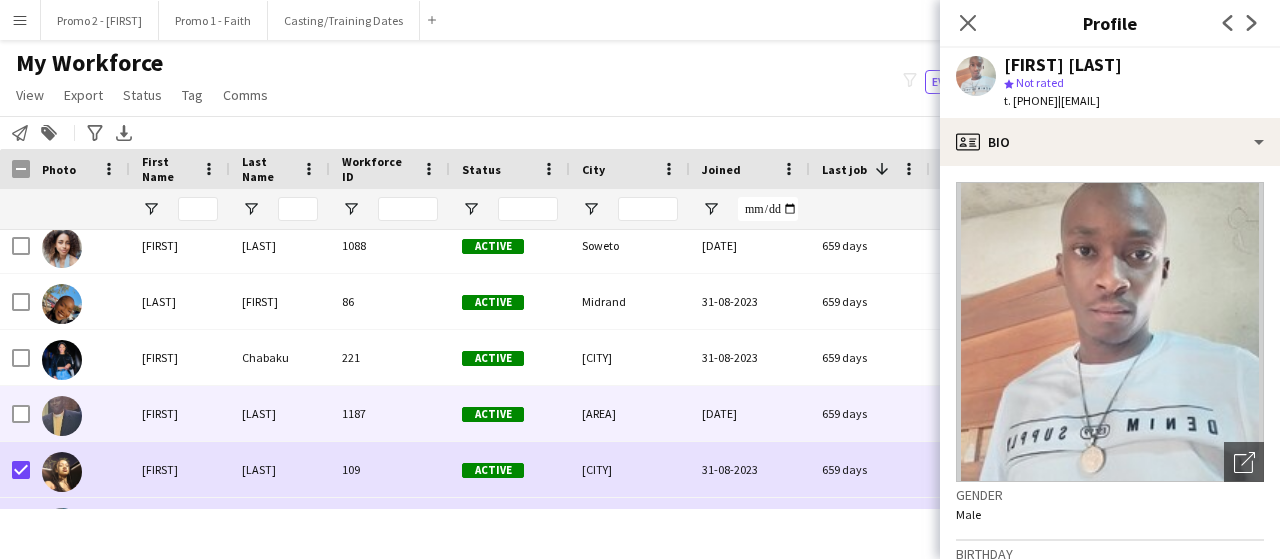 click at bounding box center [80, 413] 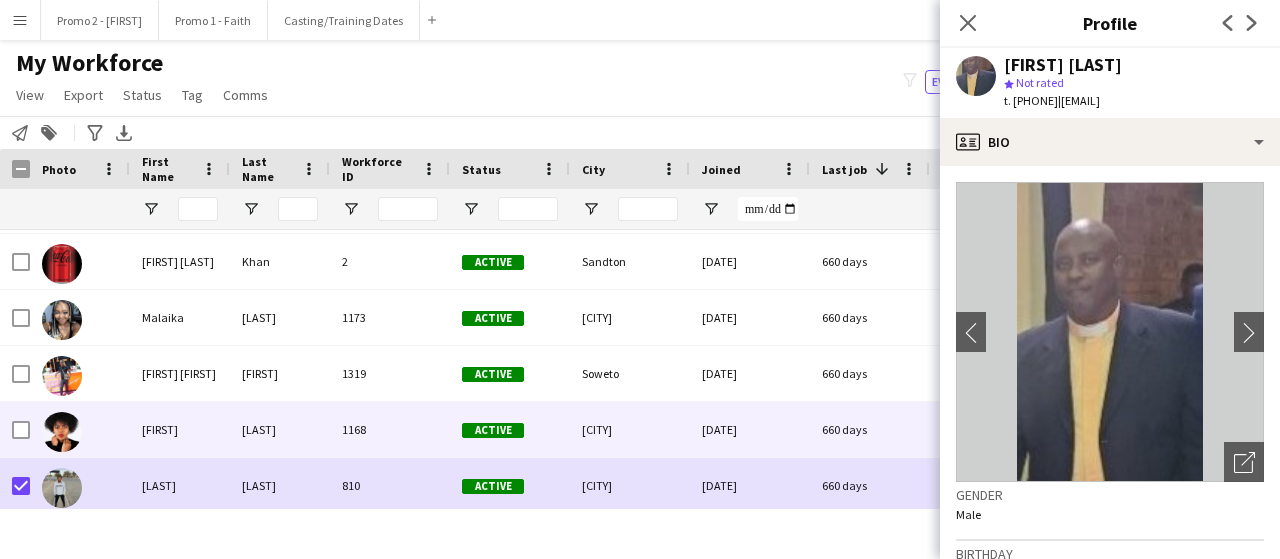 click at bounding box center (15, 429) 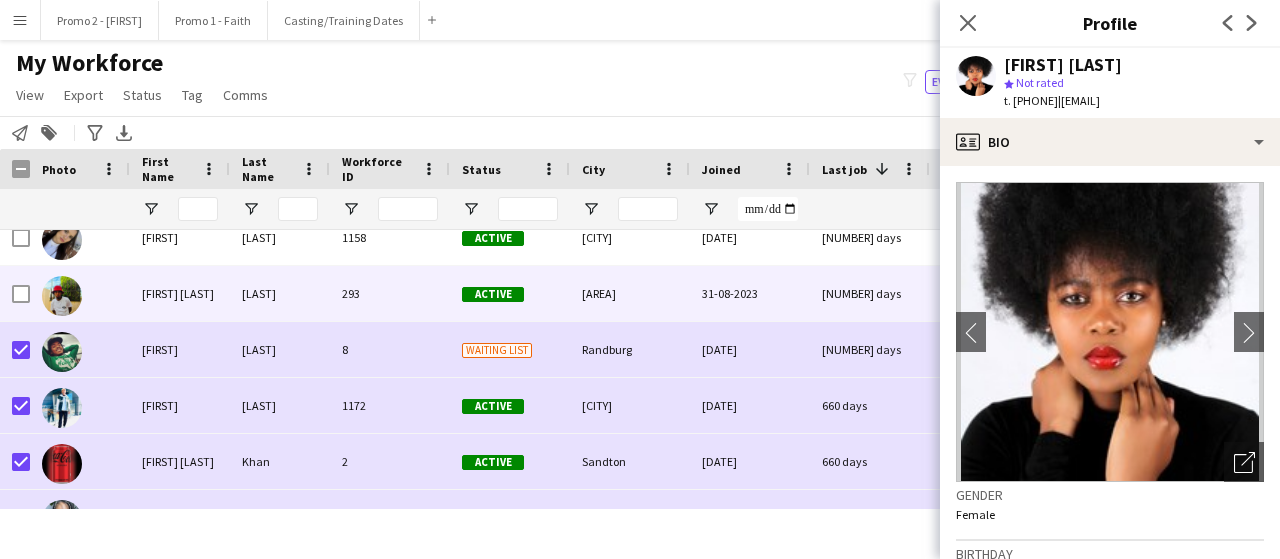click at bounding box center (21, 294) 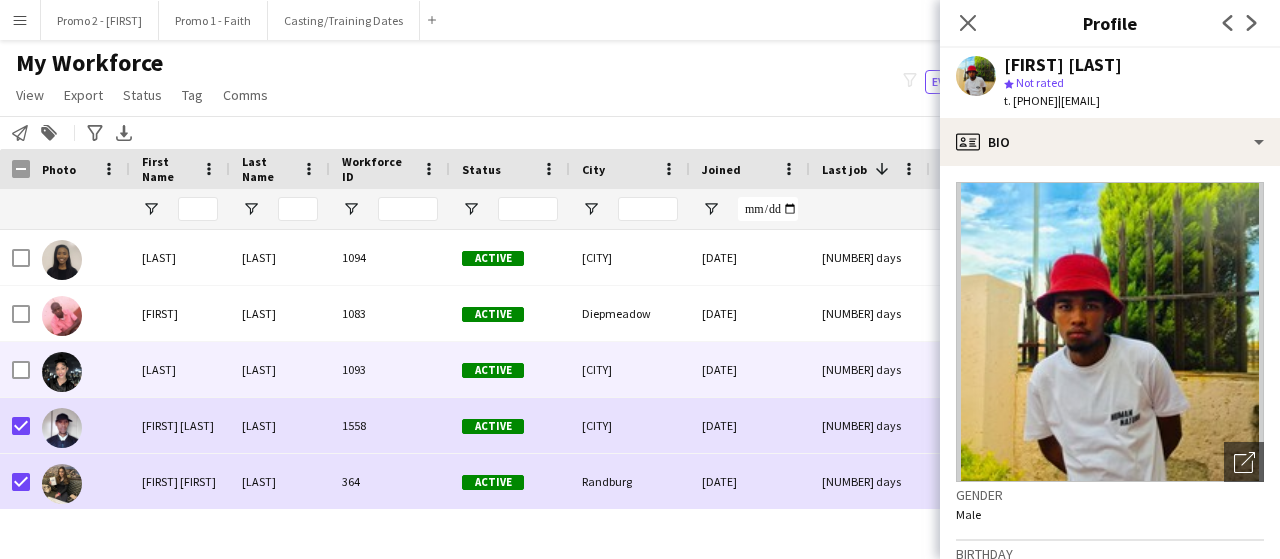 click at bounding box center (21, 370) 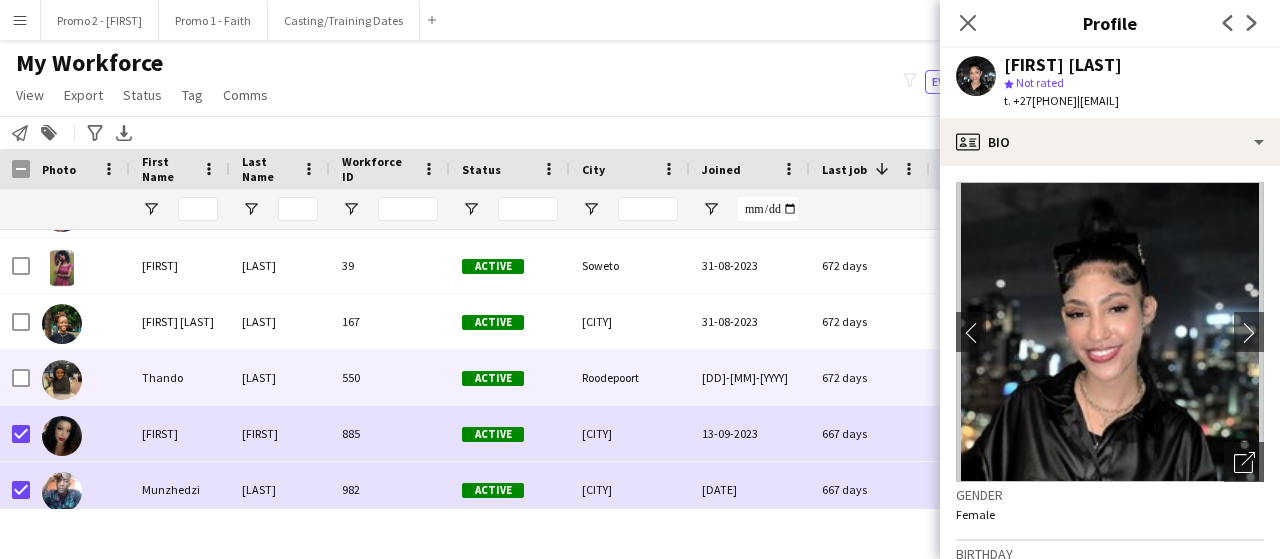 click at bounding box center [21, 378] 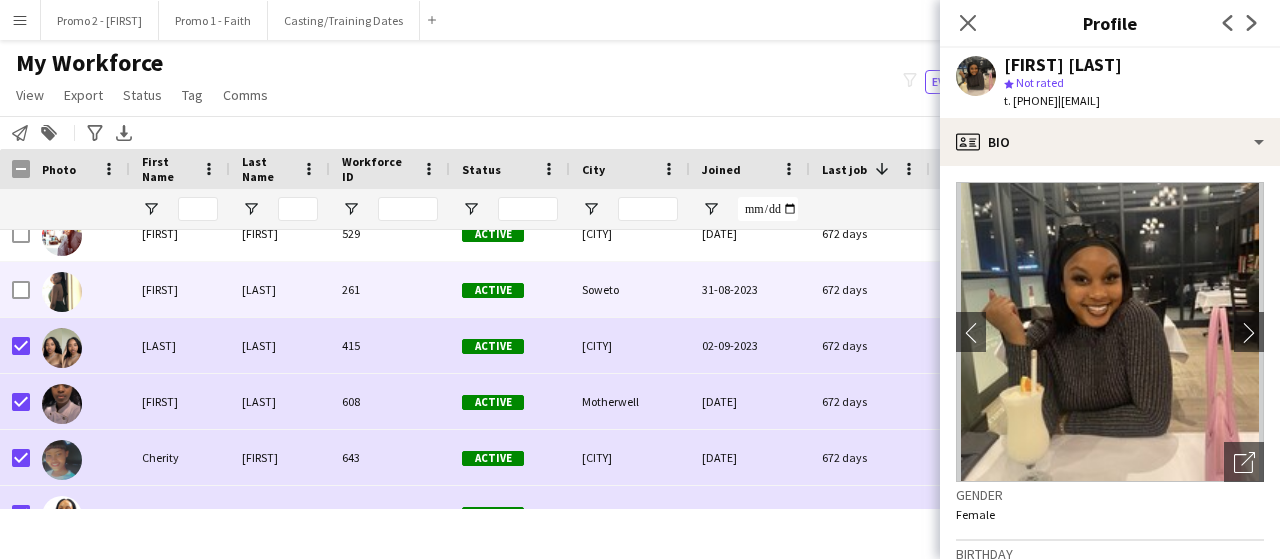 click at bounding box center [21, 290] 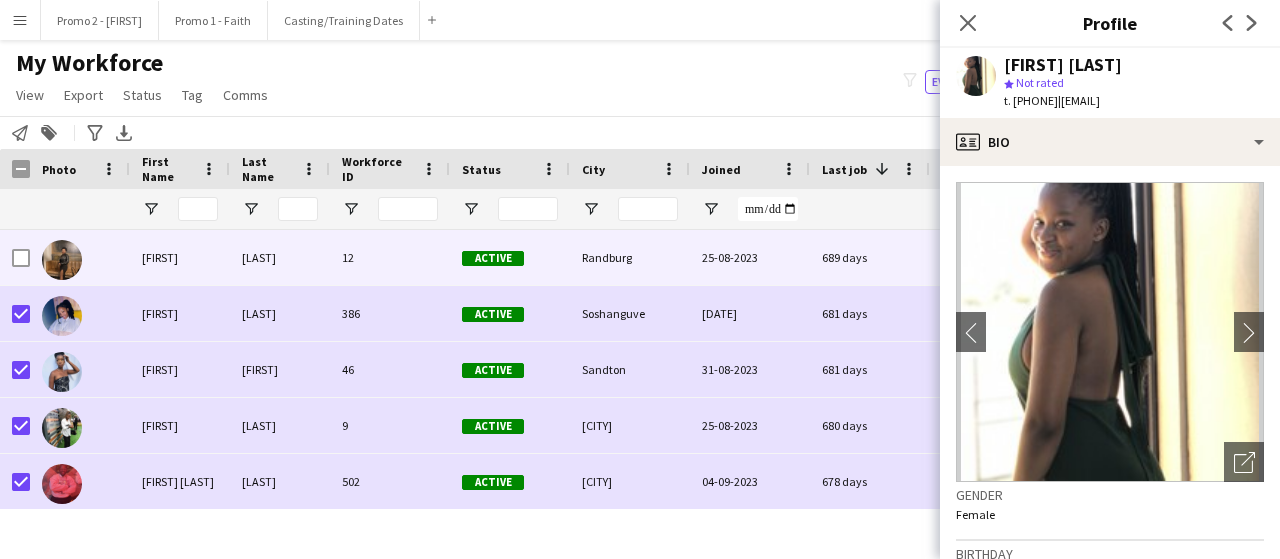 click at bounding box center [21, 258] 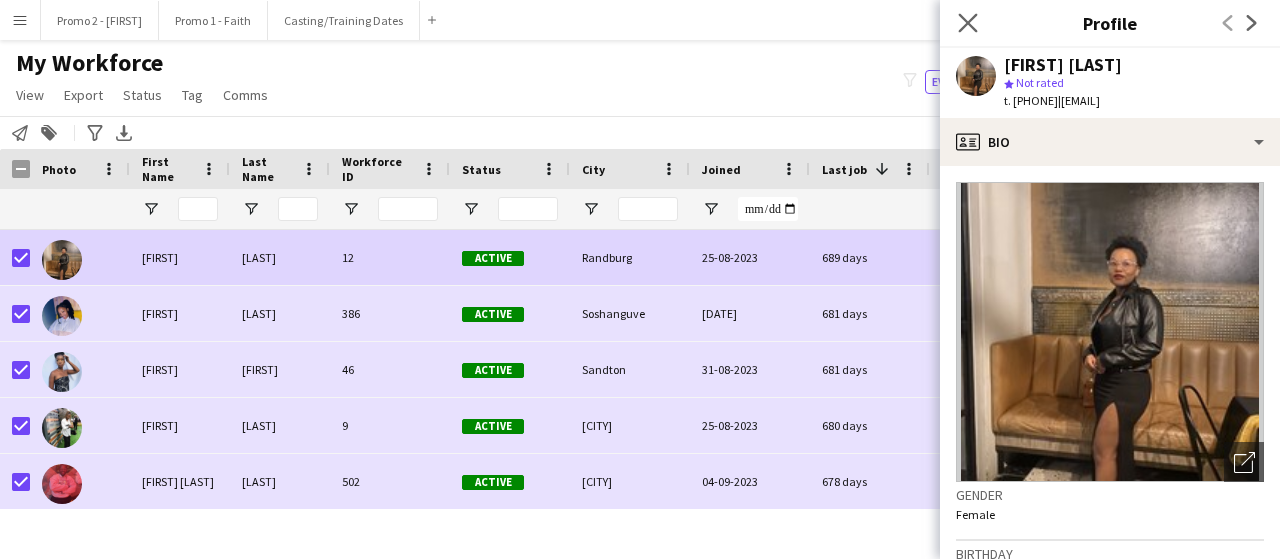 click on "Close pop-in" 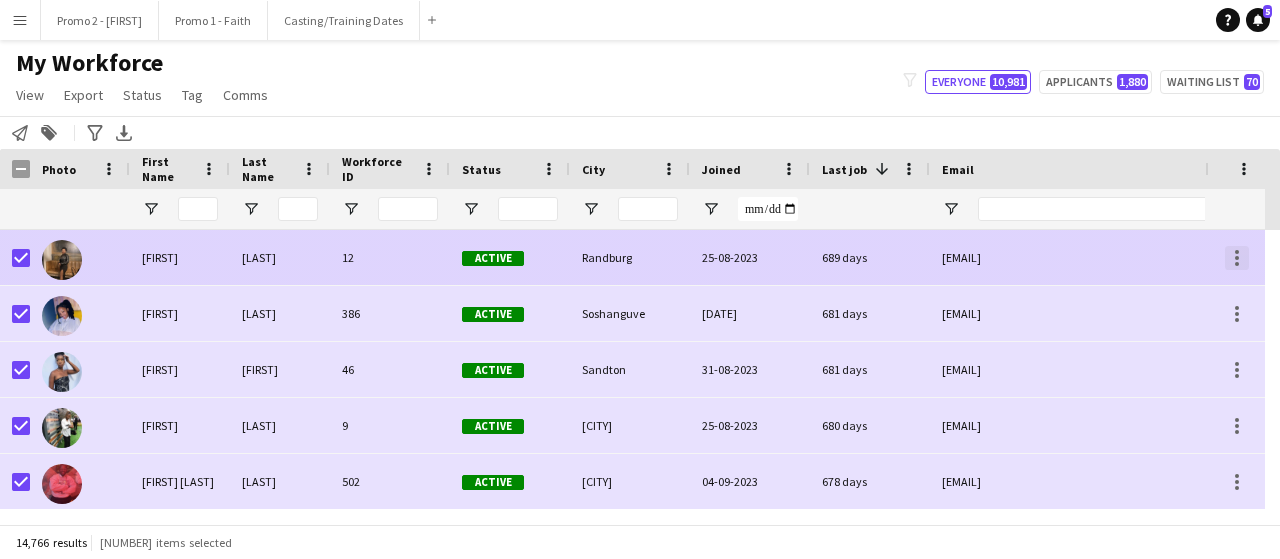 click at bounding box center (1237, 258) 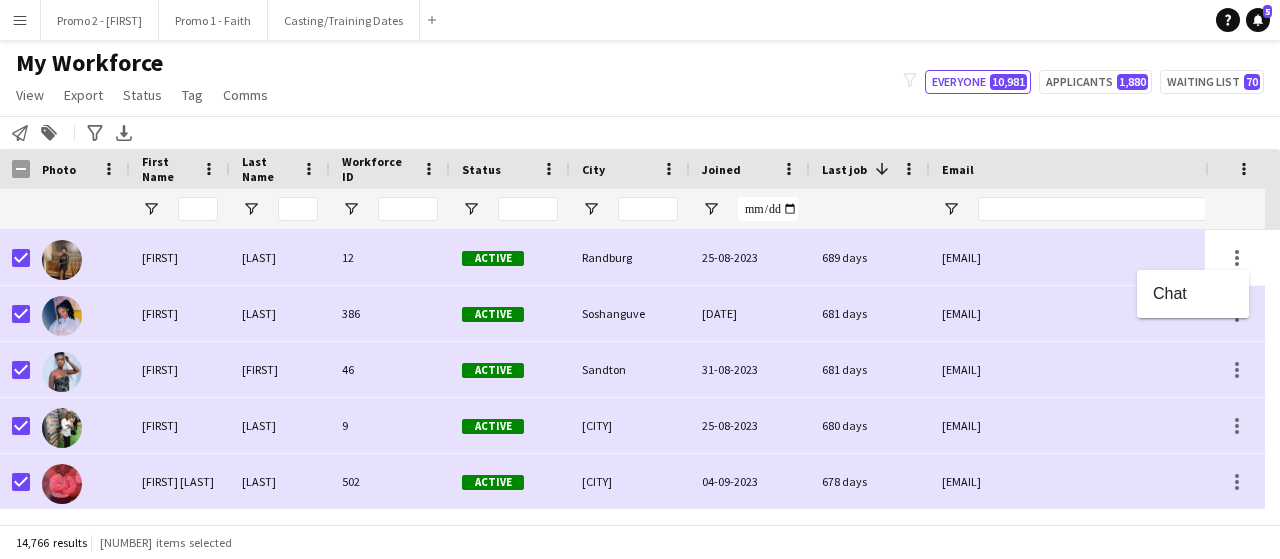 click at bounding box center [640, 279] 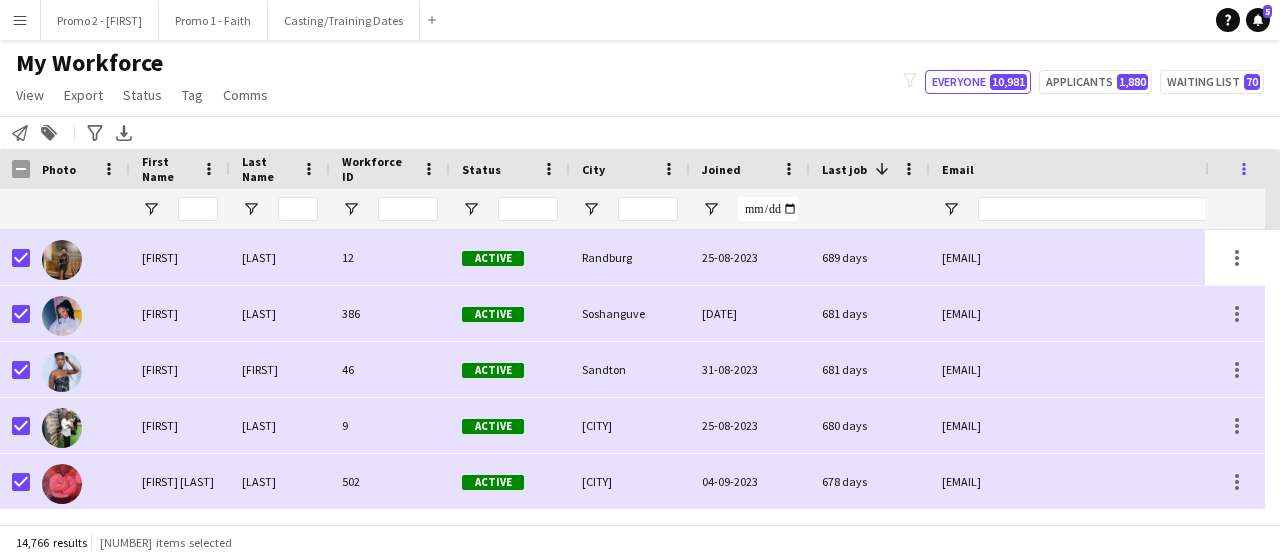 click at bounding box center (1244, 169) 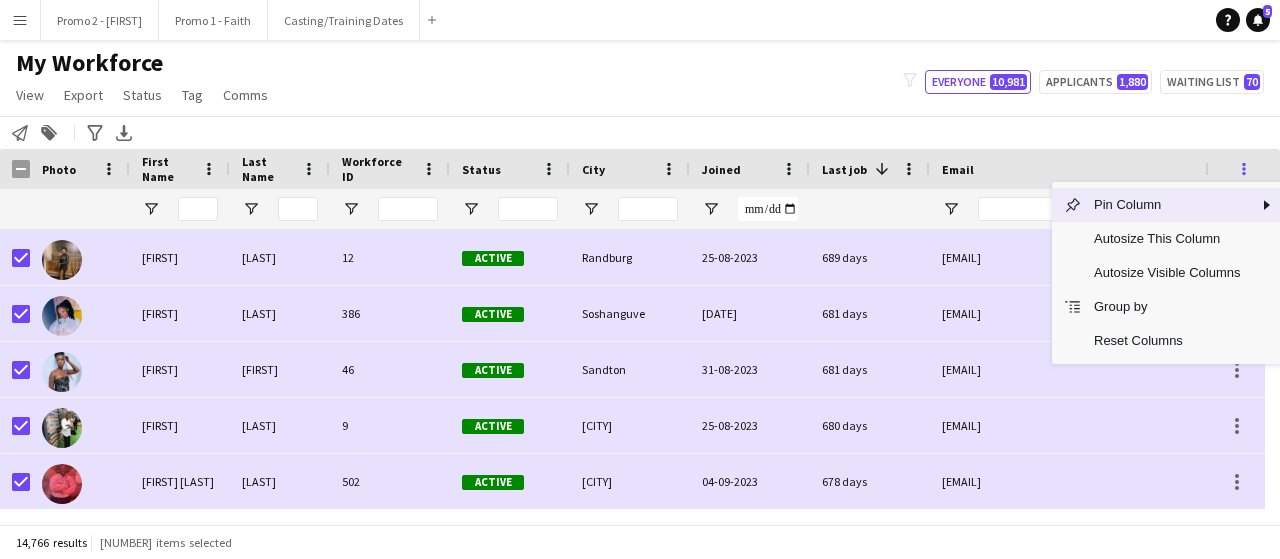 click at bounding box center [1244, 169] 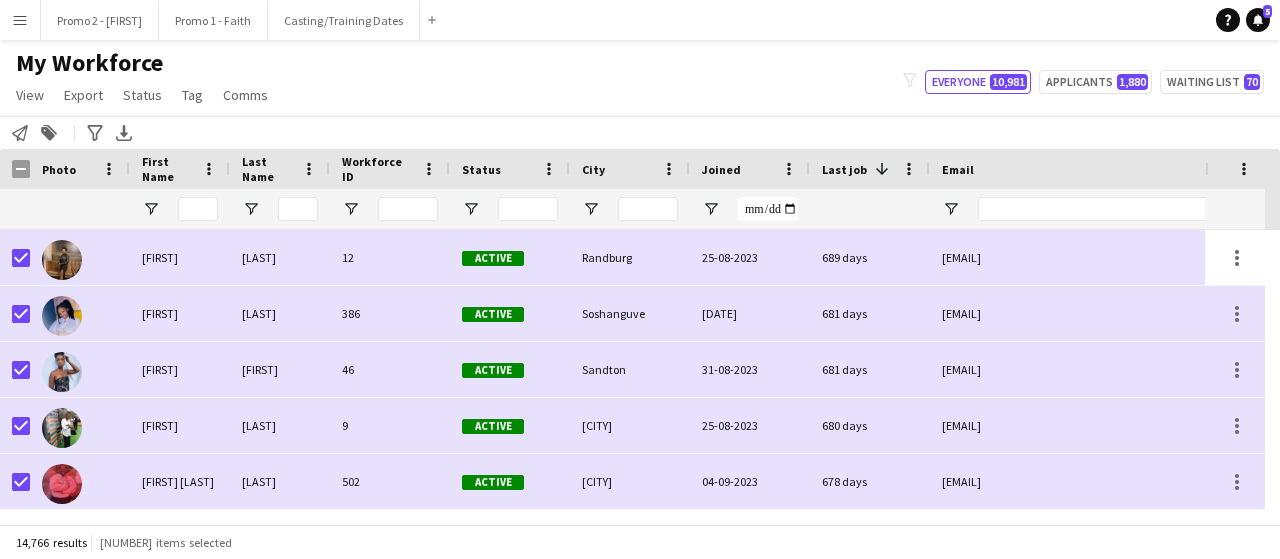click on "Email" at bounding box center (1130, 169) 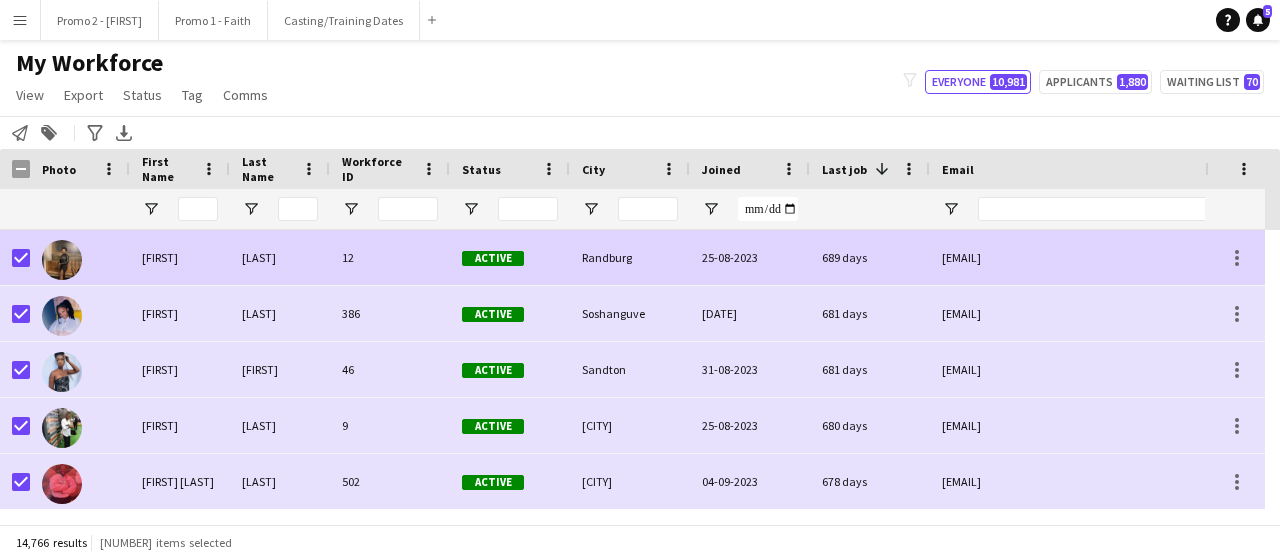 click on "[FIRST]" at bounding box center [180, 257] 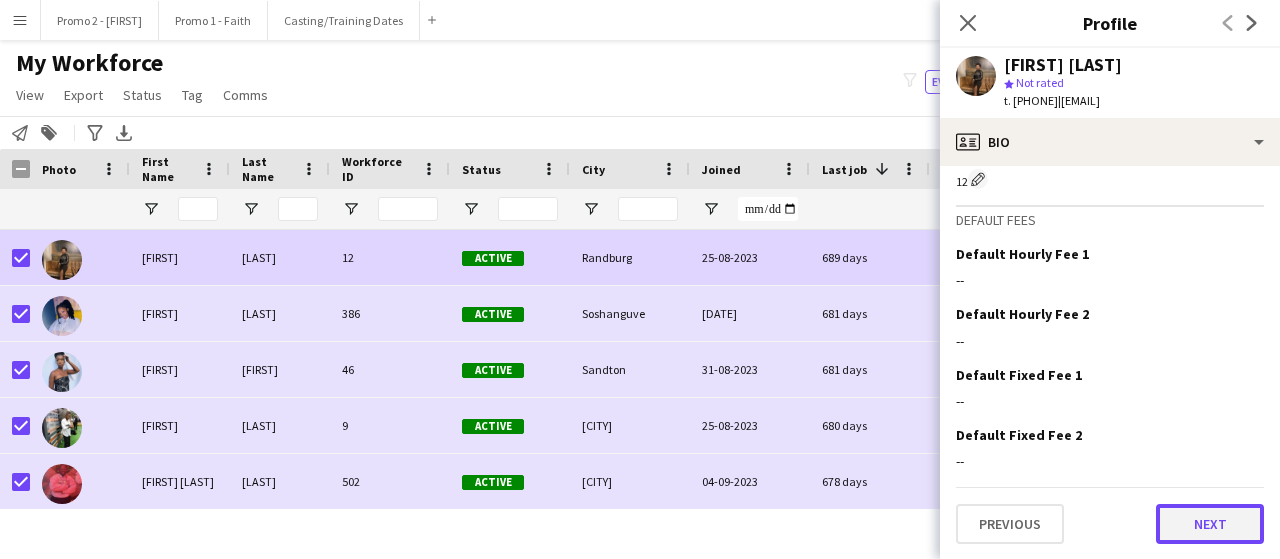 click on "Next" 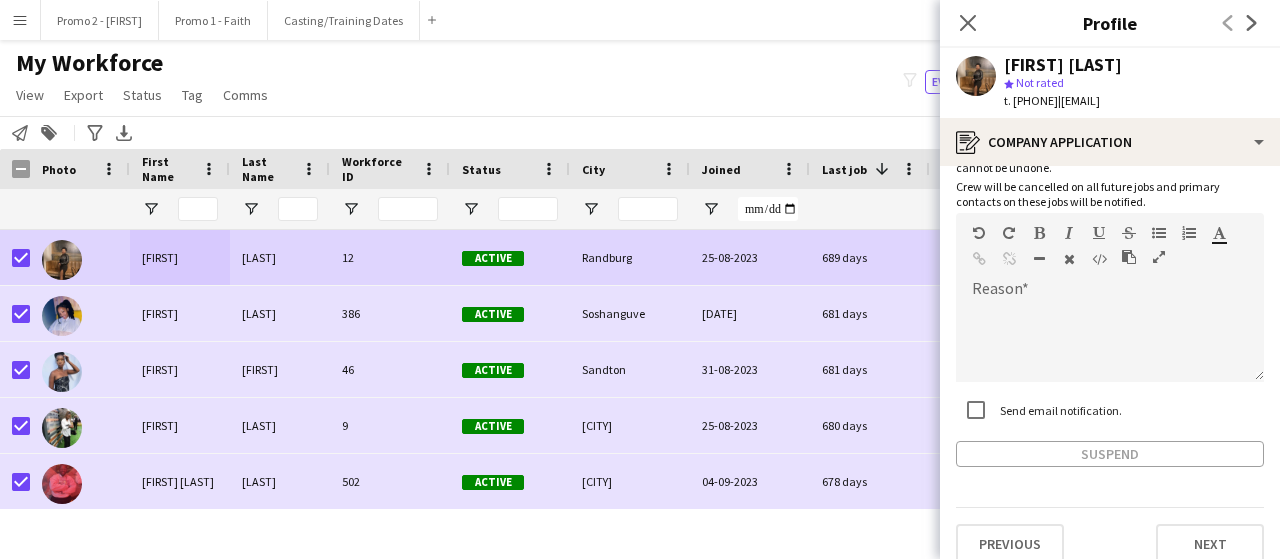 scroll, scrollTop: 157, scrollLeft: 0, axis: vertical 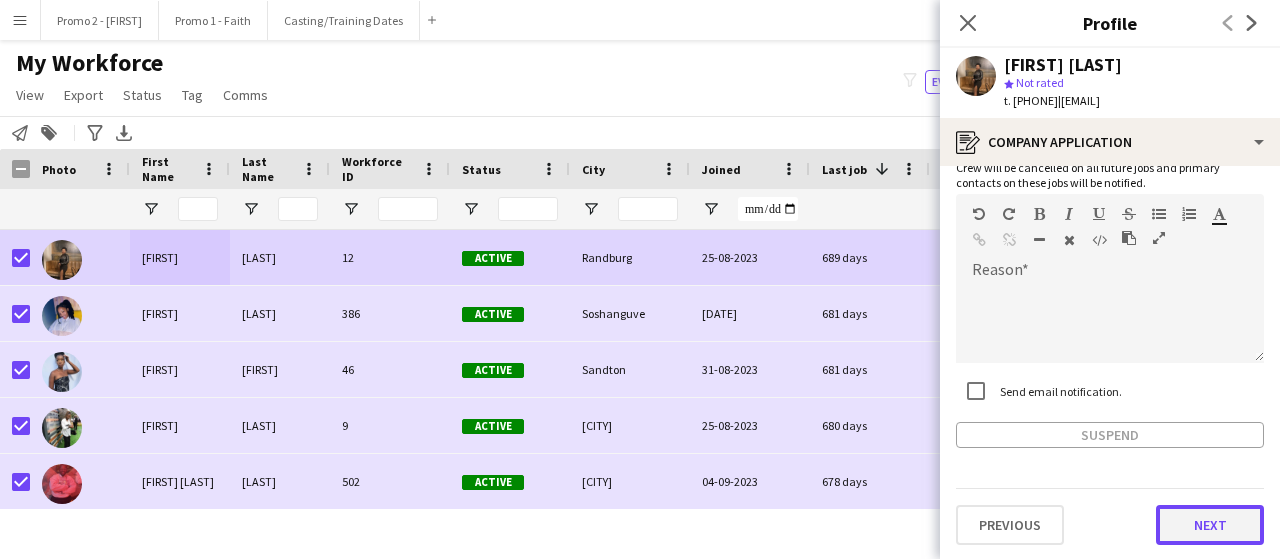 click on "Next" 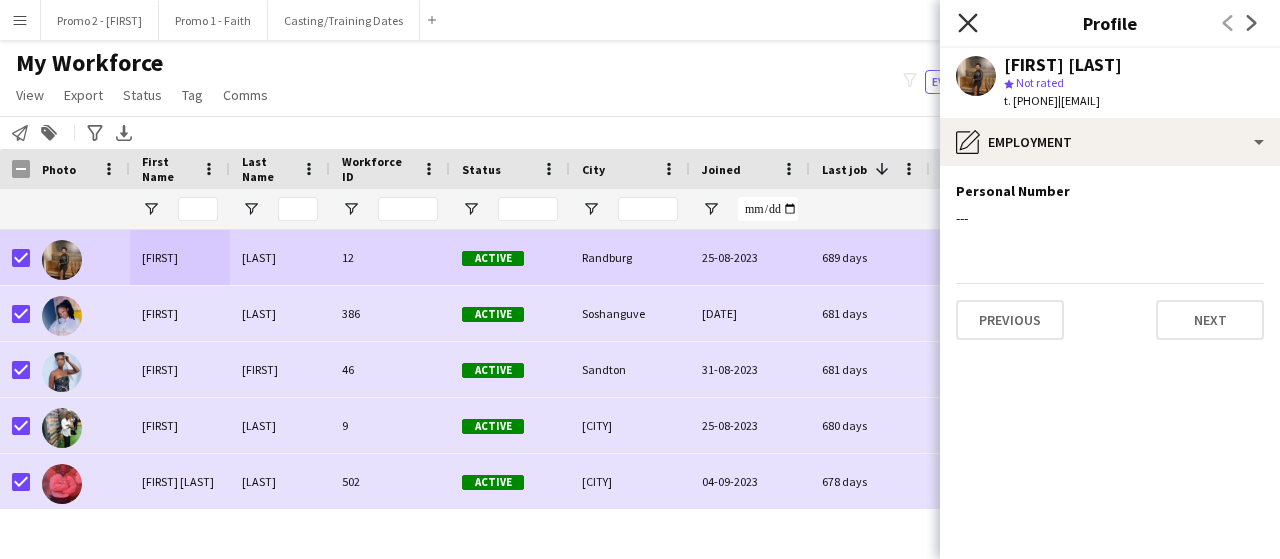 click 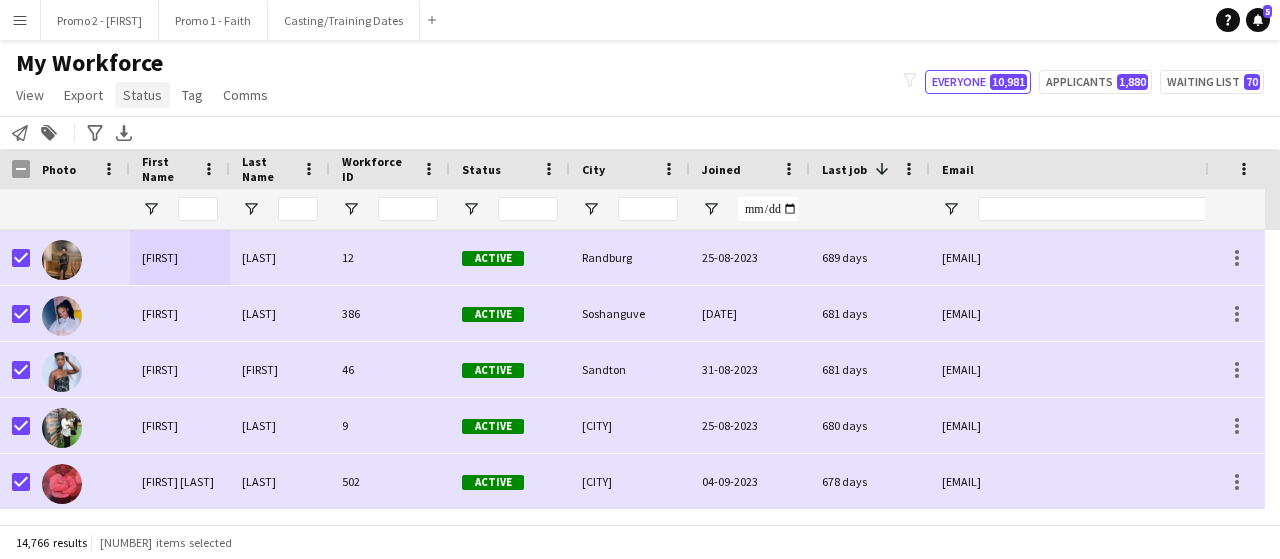 click on "Status" 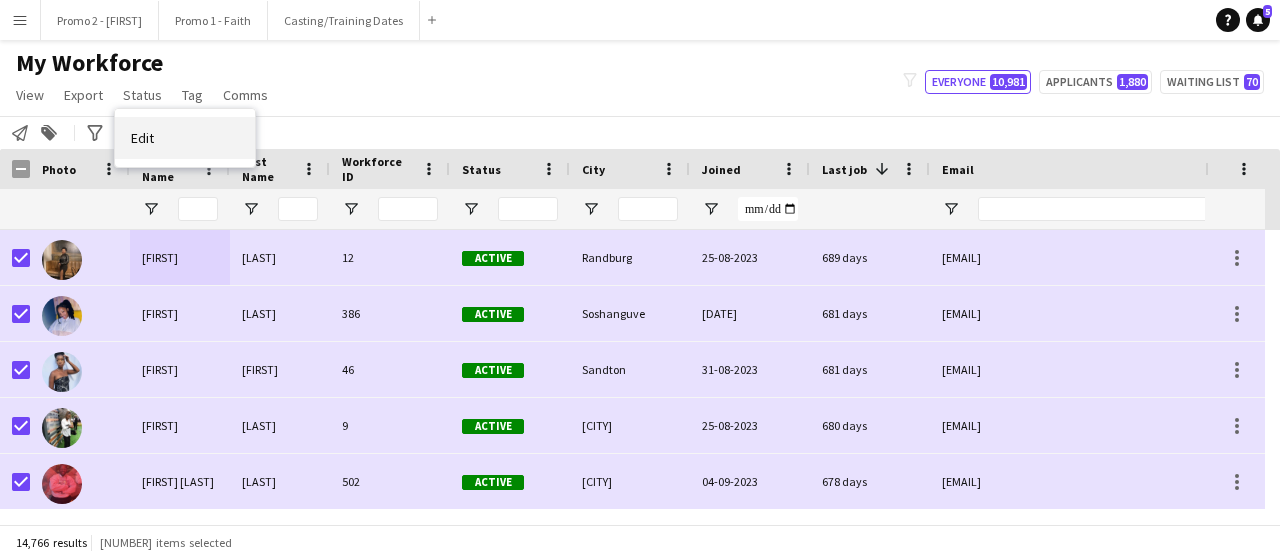 click on "Edit" at bounding box center [142, 138] 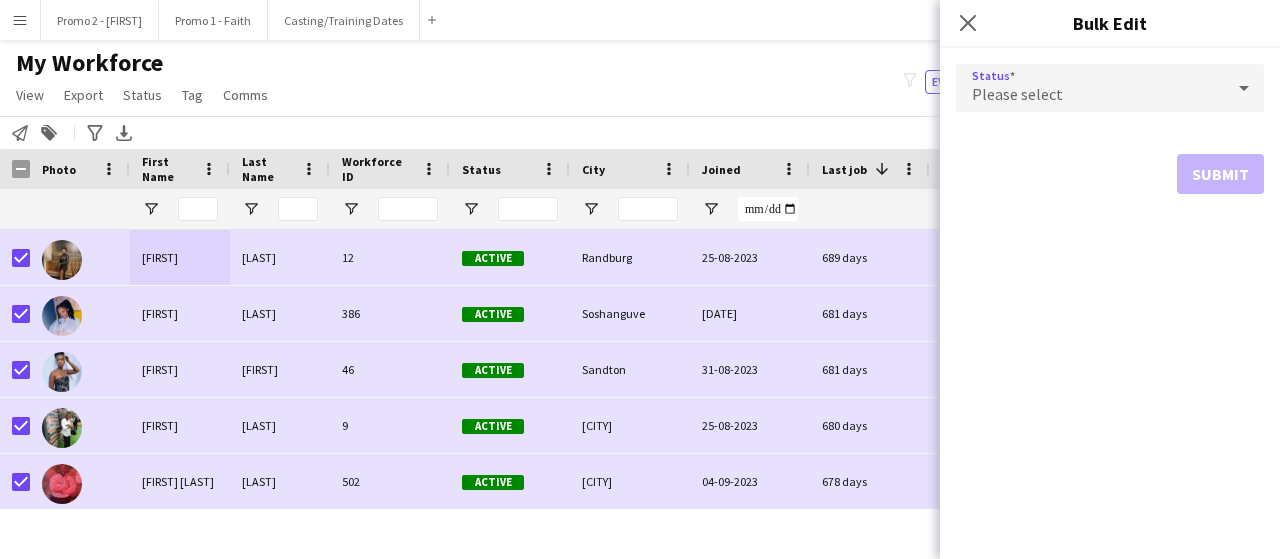 click 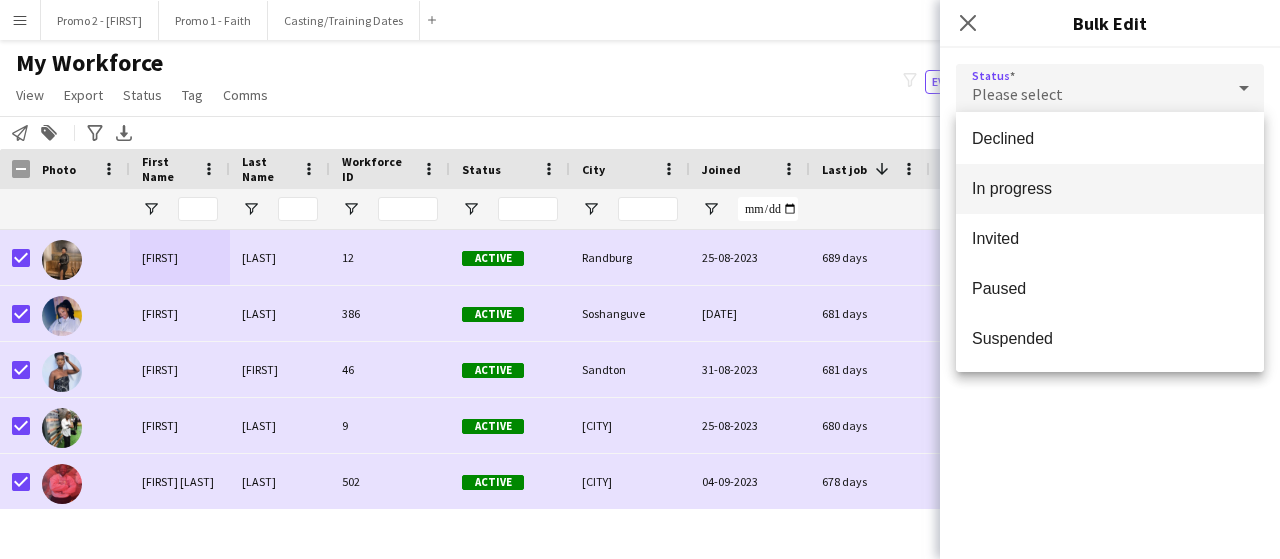 scroll, scrollTop: 200, scrollLeft: 0, axis: vertical 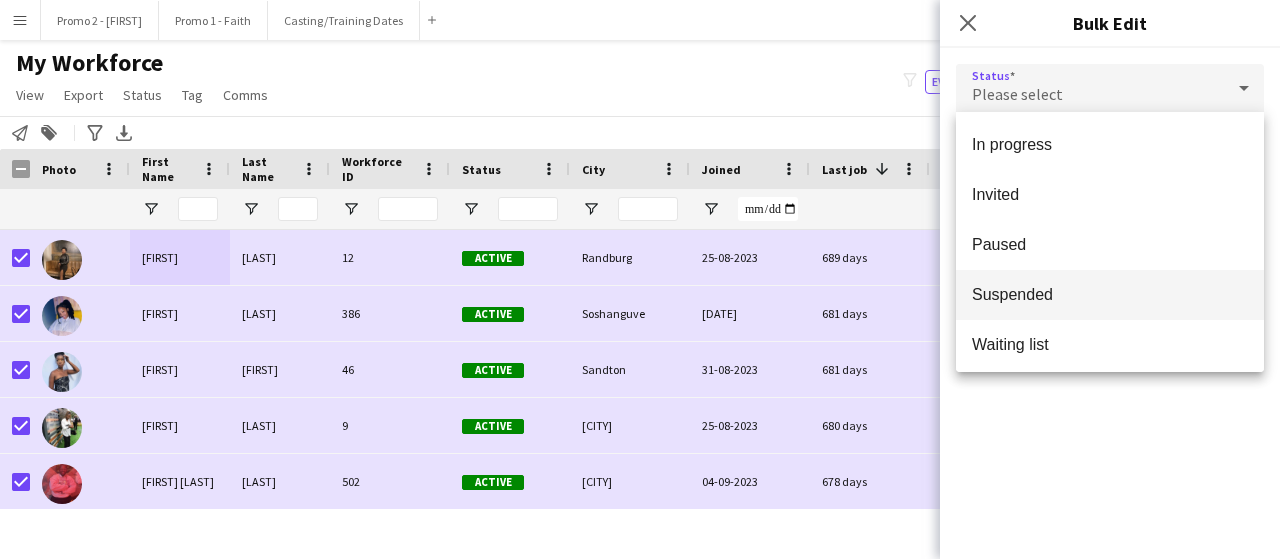 click on "Suspended" at bounding box center (1110, 294) 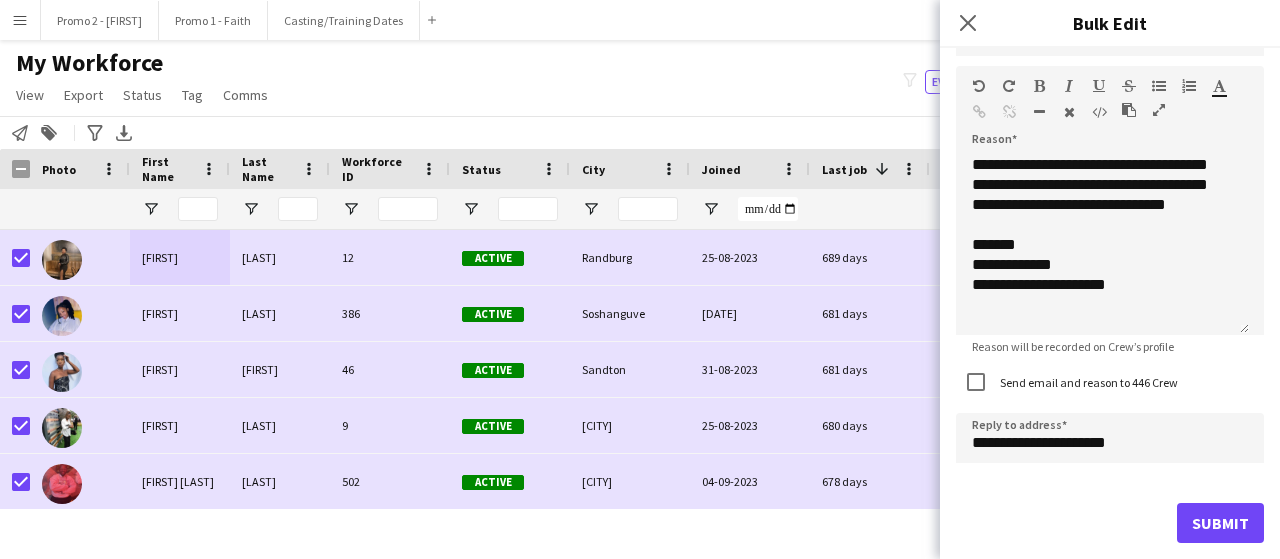 scroll, scrollTop: 0, scrollLeft: 0, axis: both 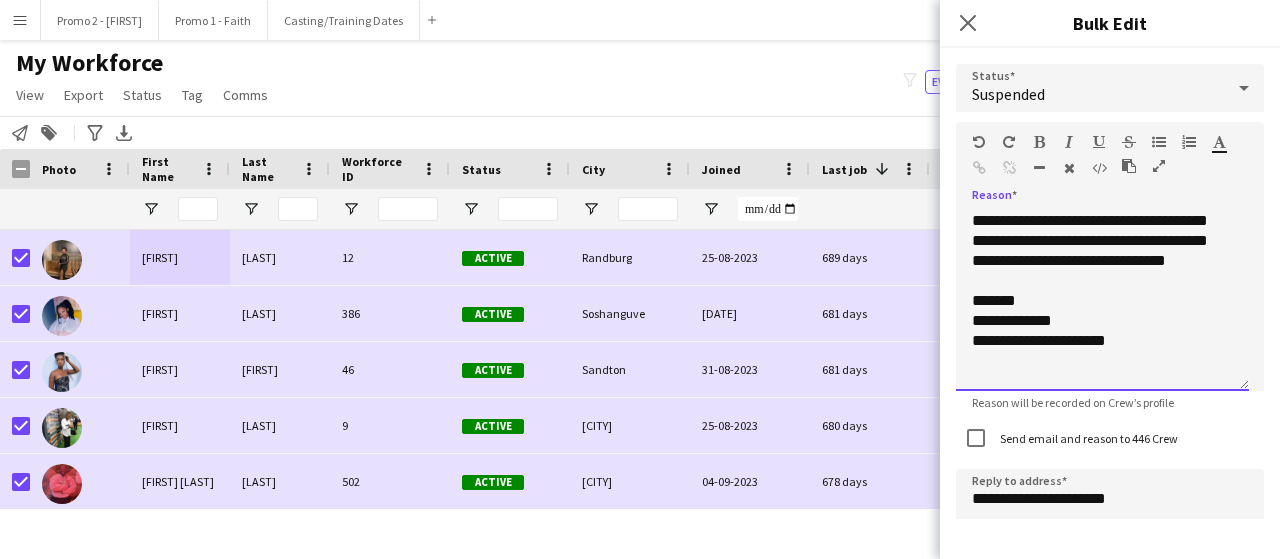click on "**********" at bounding box center [1102, 301] 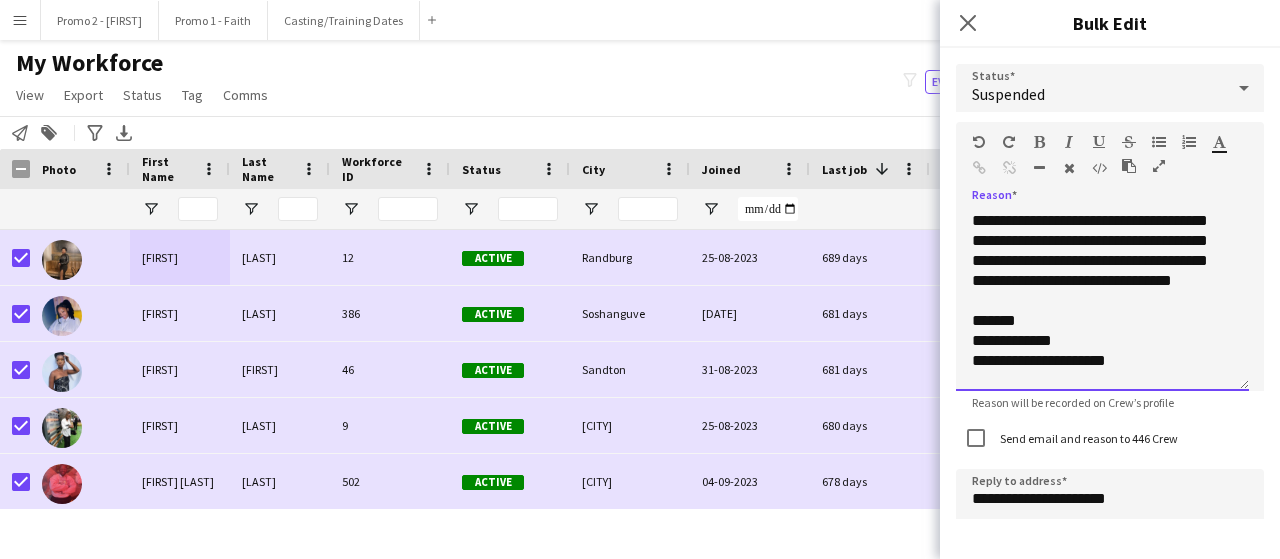 click on "**********" at bounding box center [1102, 301] 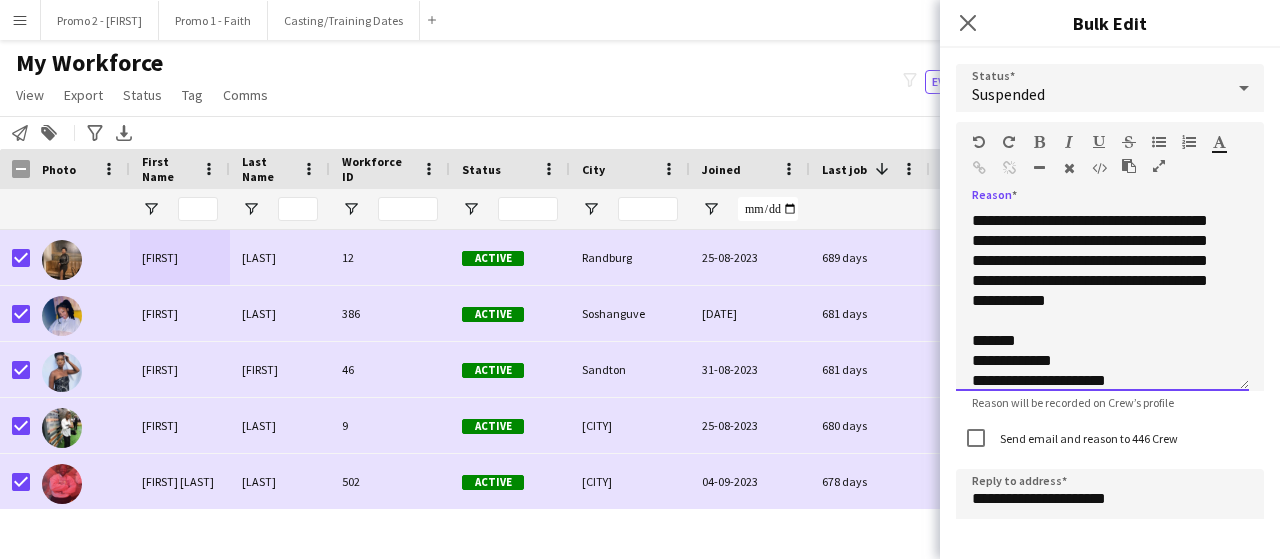 click on "**********" at bounding box center [1102, 301] 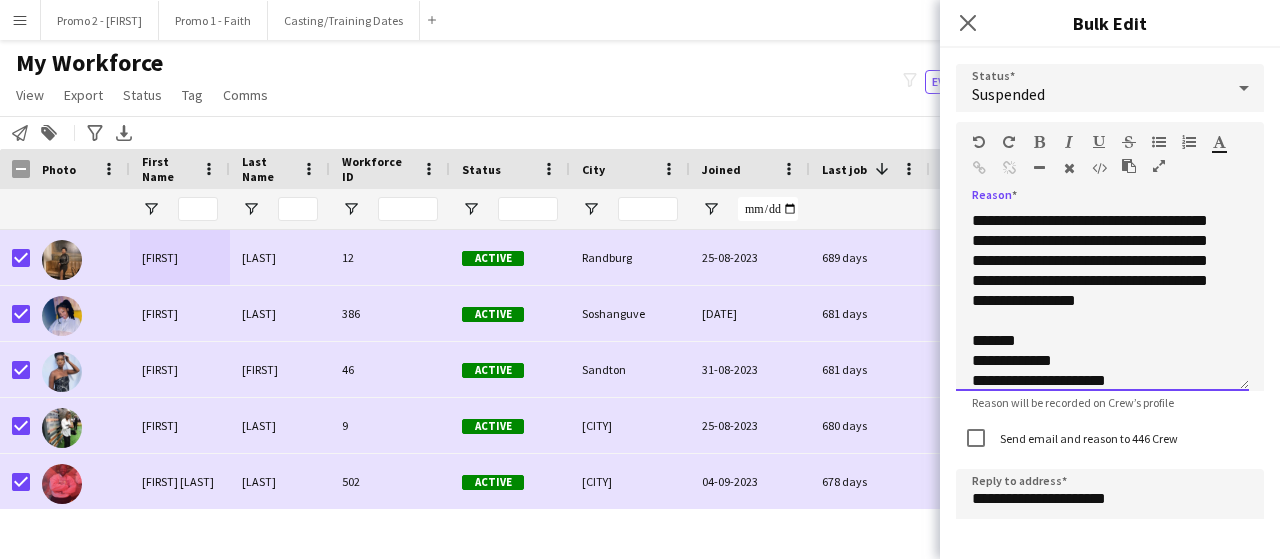 click on "**********" at bounding box center (1102, 301) 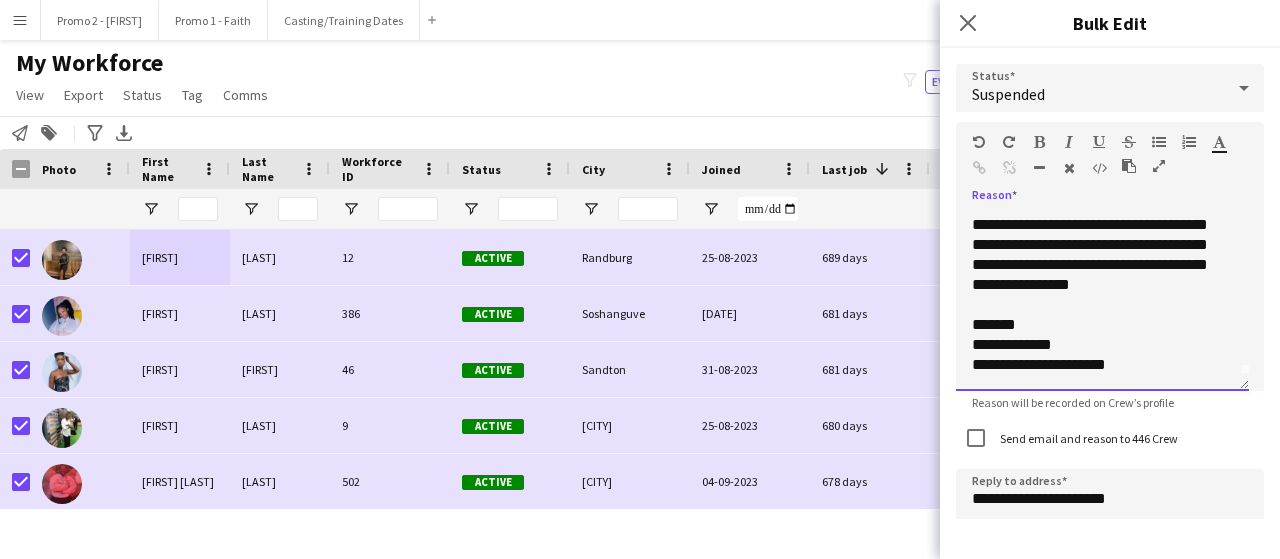 scroll, scrollTop: 36, scrollLeft: 0, axis: vertical 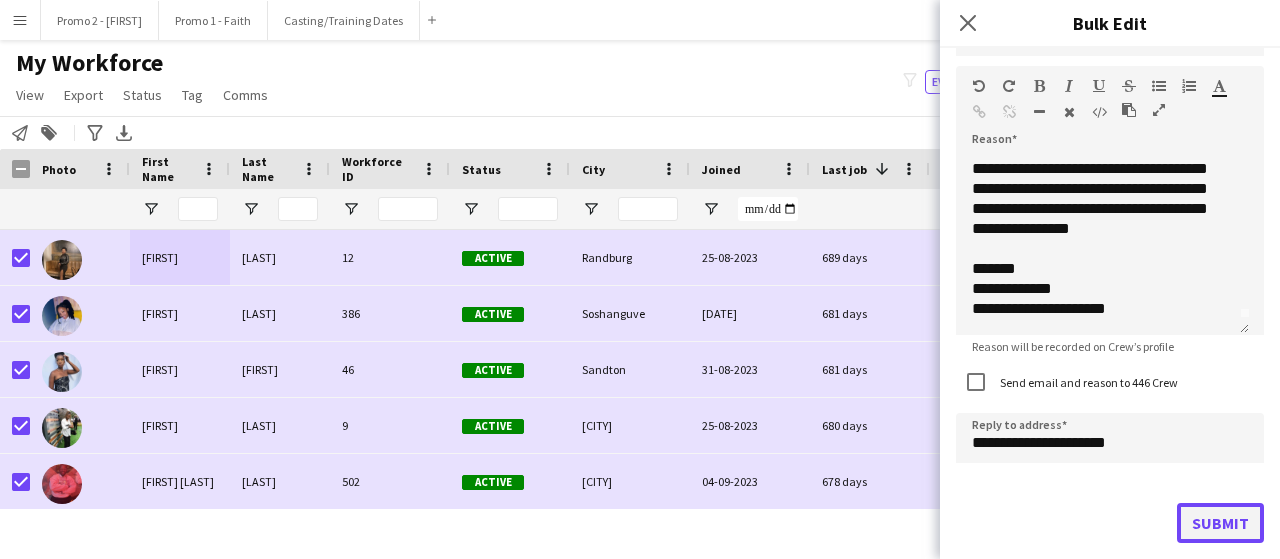 click on "Submit" 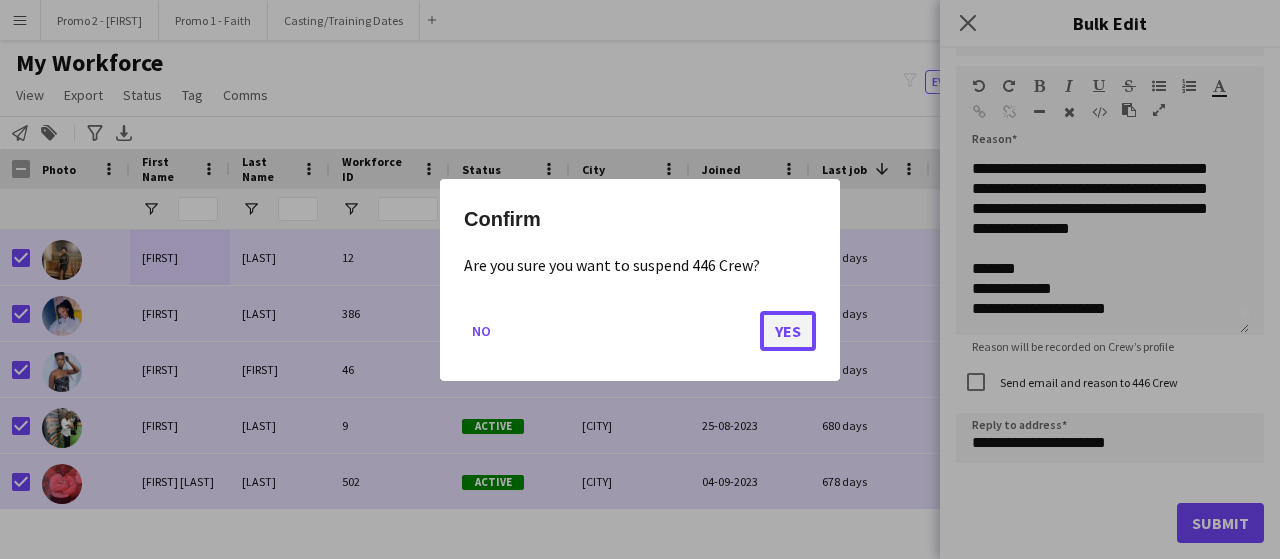 click on "Yes" 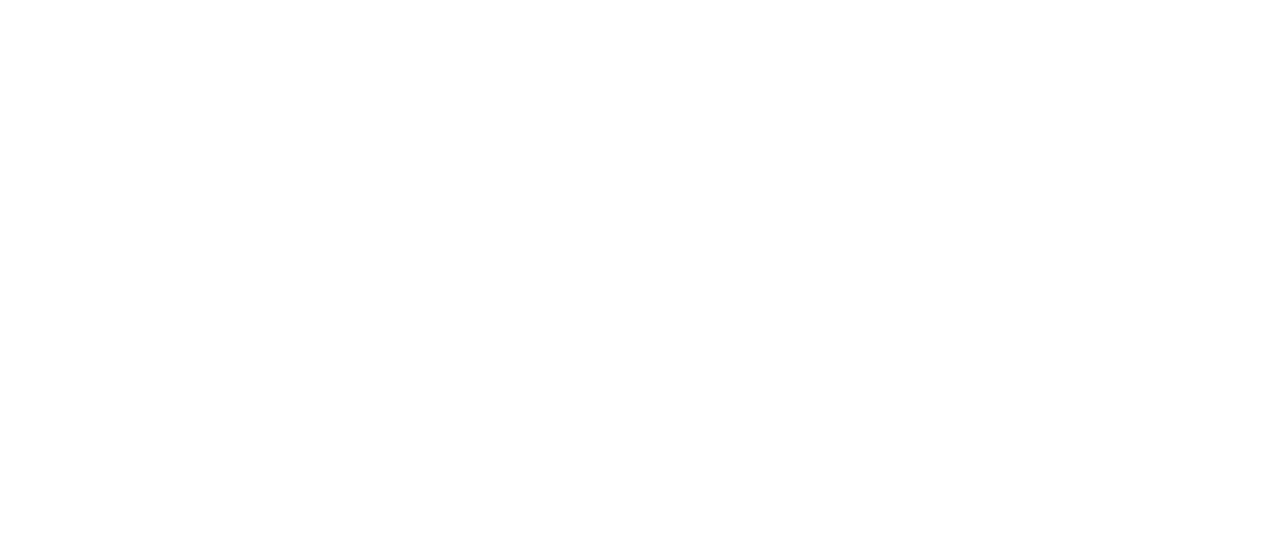 scroll, scrollTop: 0, scrollLeft: 0, axis: both 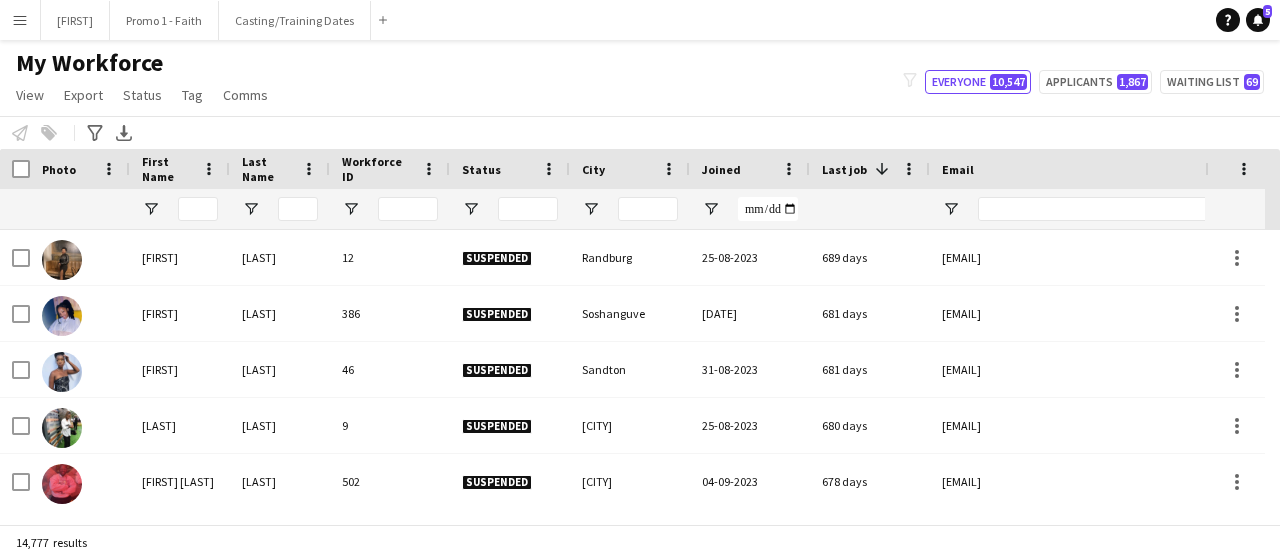 click on "My Workforce   View   Views  Default view Applicants New view Update view Delete view Edit name Customise view Customise filters Reset Filters Reset View Reset All  Export  New starters report Export as XLSX Export as PDF  Status  Edit  Tag  New tag Edit tag Add to tag Untag Tag chat Tag share page  Comms  Send notification
filter-1
Everyone   10,547   Applicants   1,867   Waiting list   69" 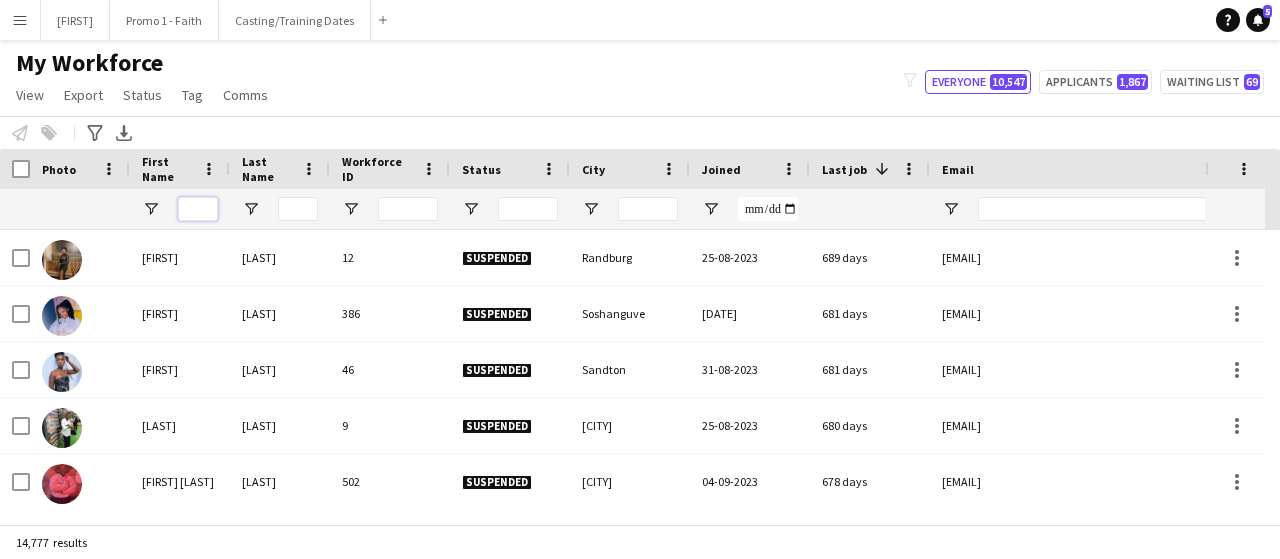click at bounding box center [198, 209] 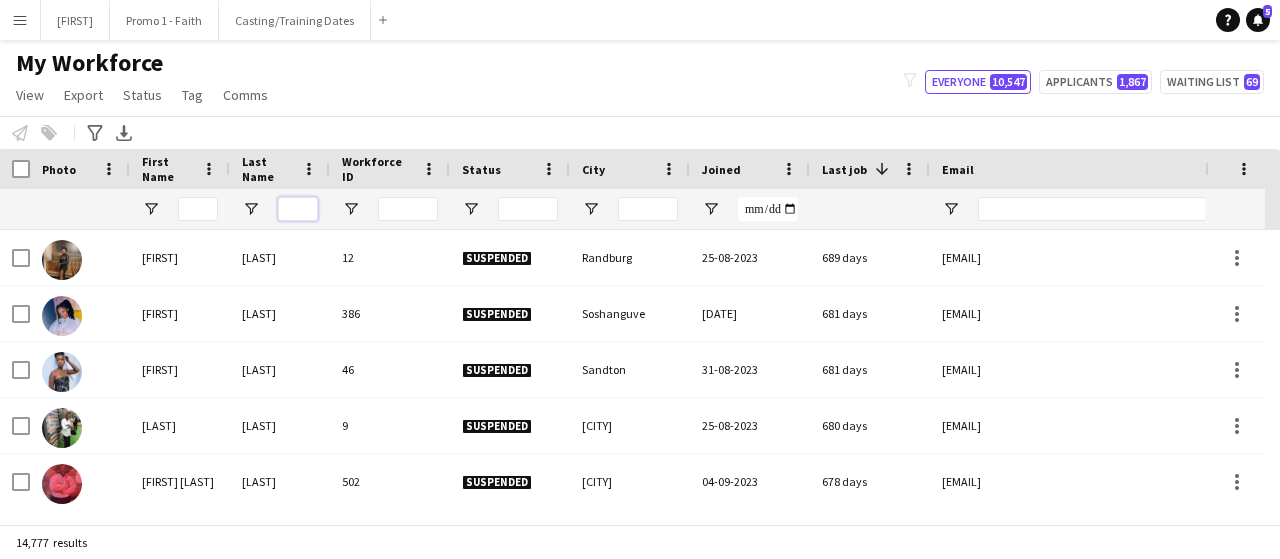 click at bounding box center (298, 209) 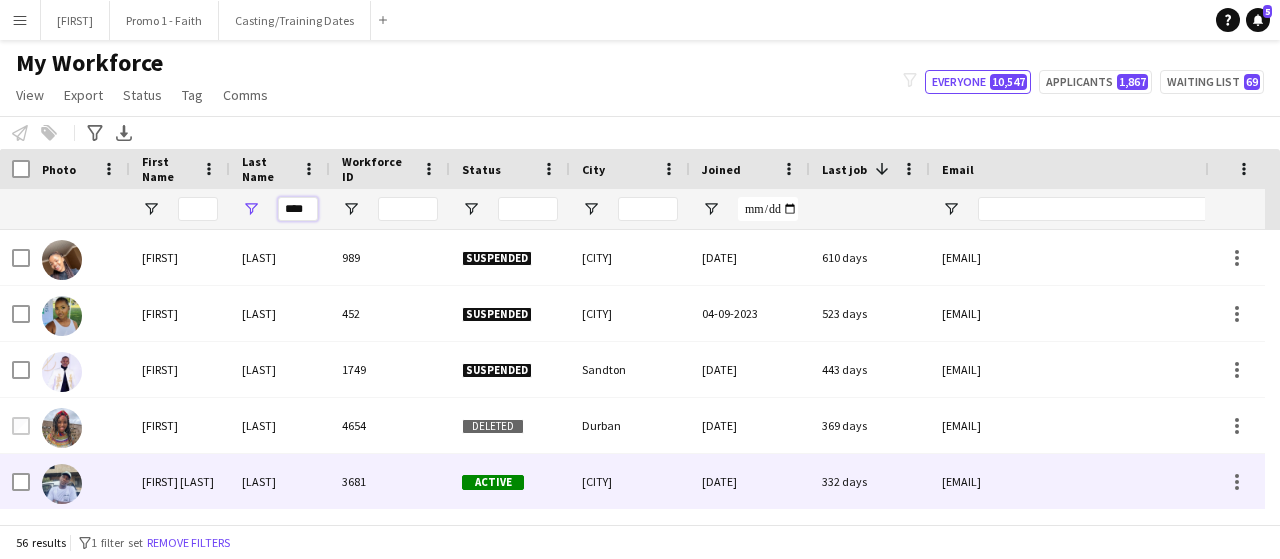 scroll, scrollTop: 67, scrollLeft: 0, axis: vertical 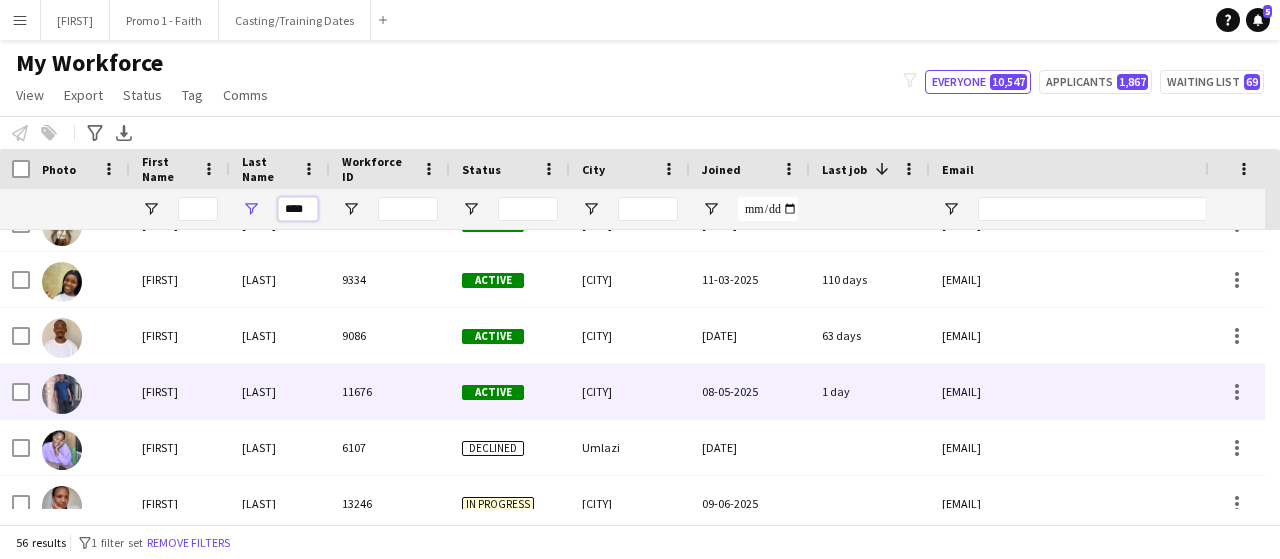 type on "****" 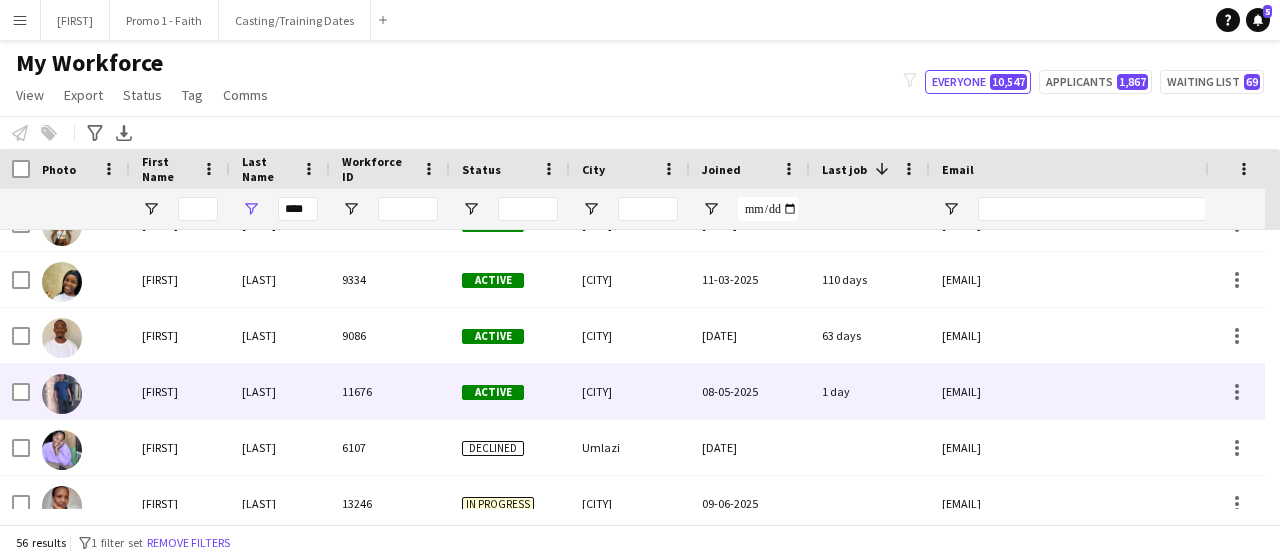 click on "[LAST]" at bounding box center (280, 391) 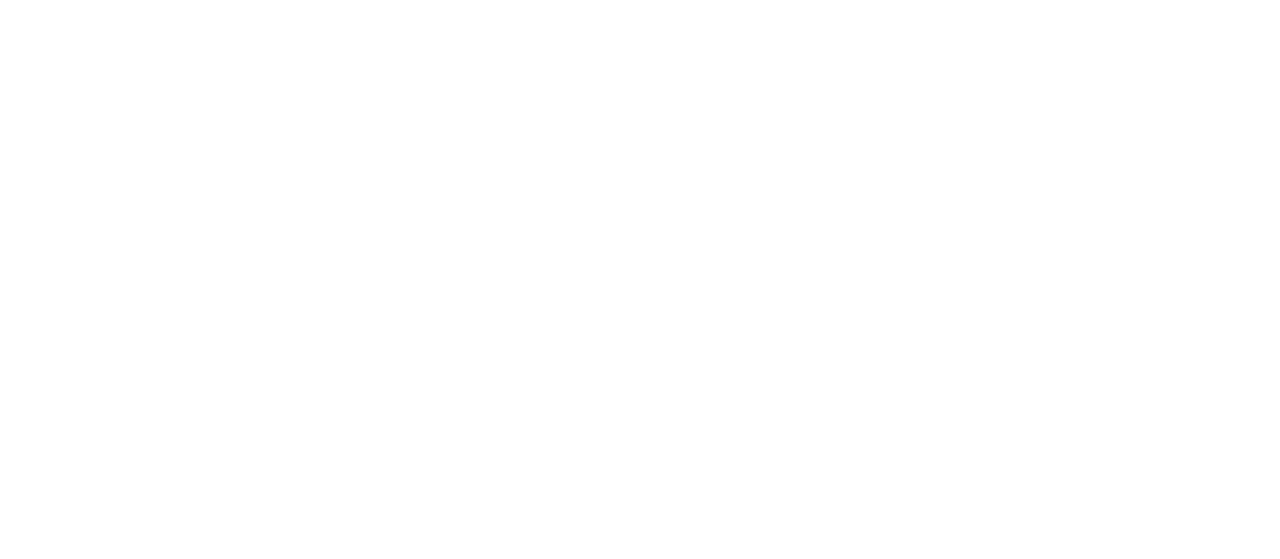 scroll, scrollTop: 0, scrollLeft: 0, axis: both 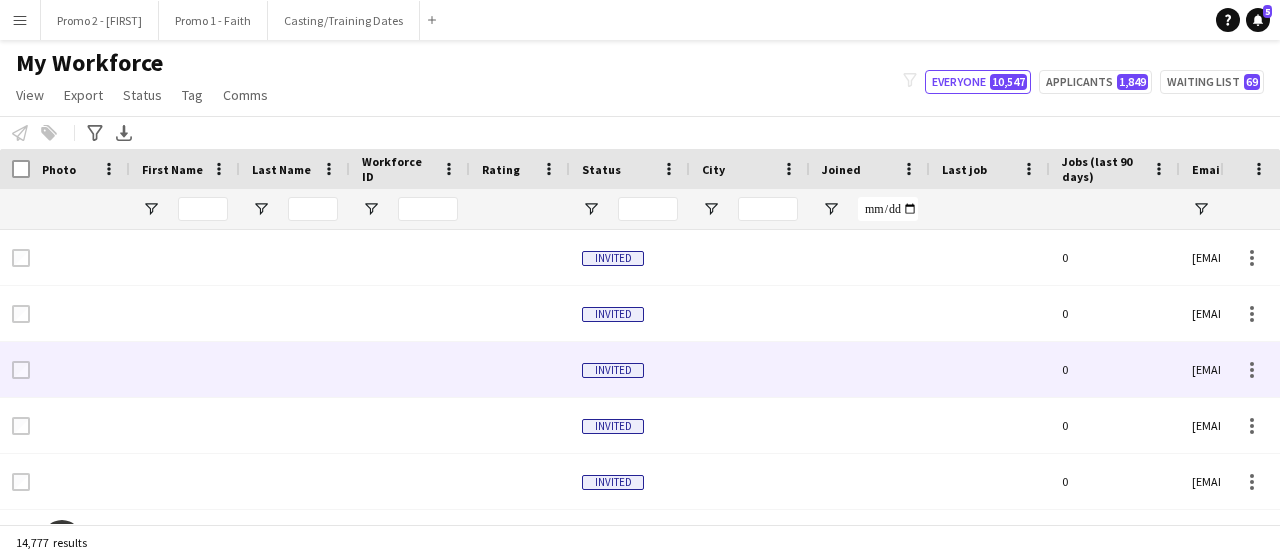 type on "****" 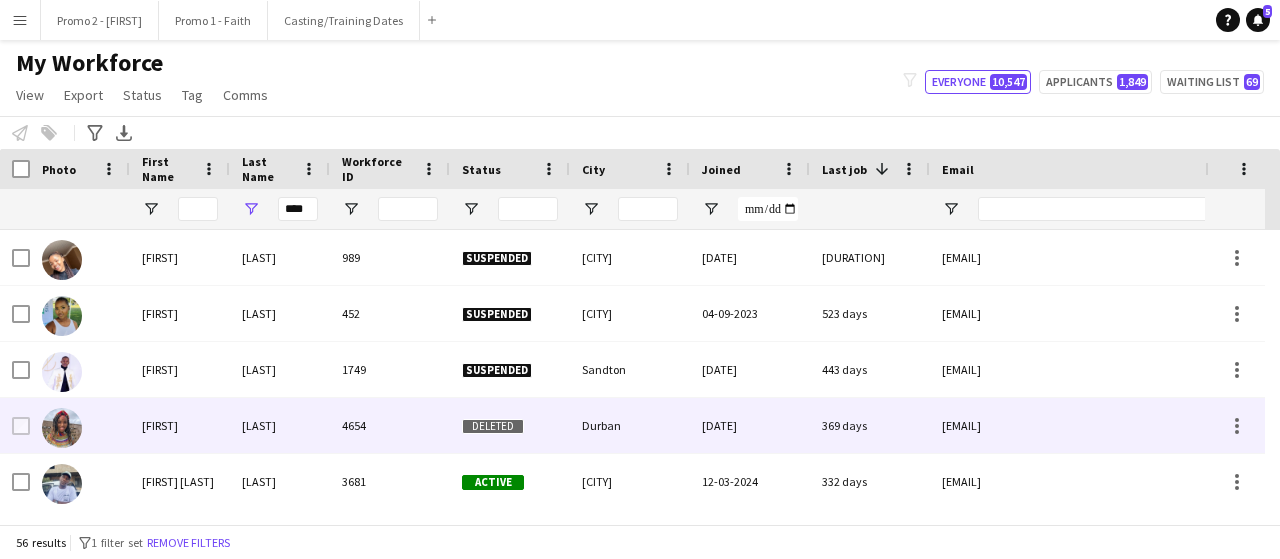 scroll, scrollTop: 140, scrollLeft: 0, axis: vertical 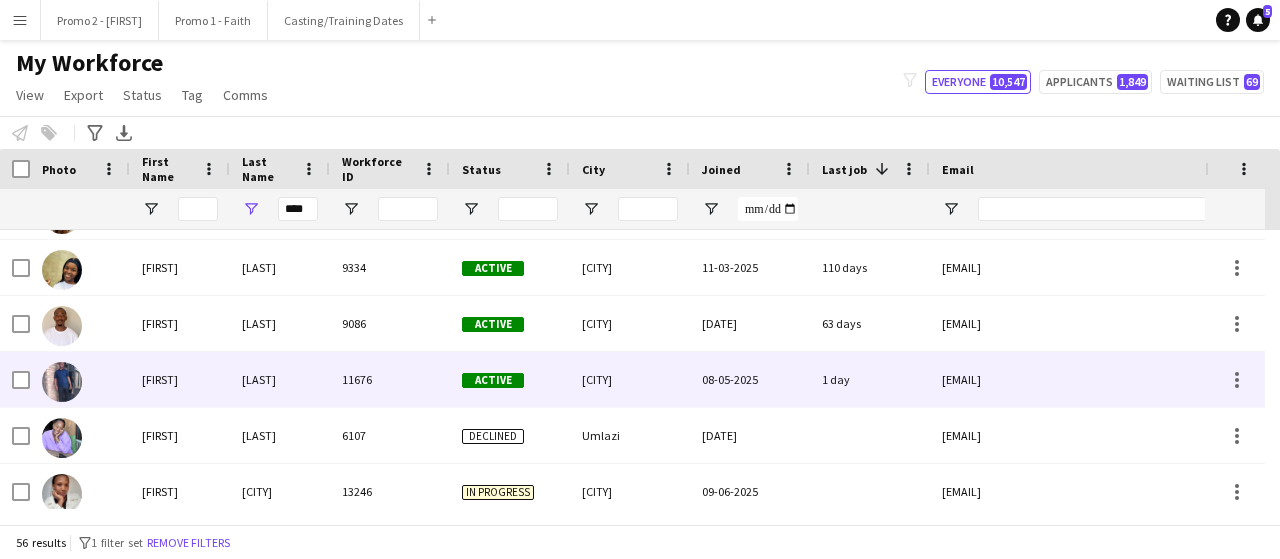 click on "11676" at bounding box center [390, 379] 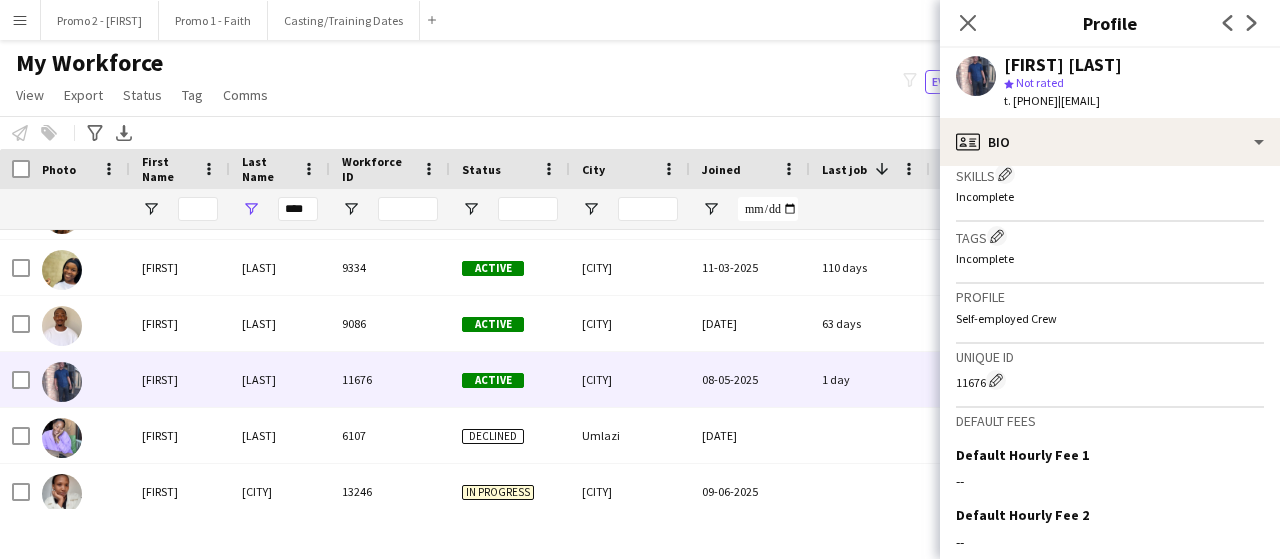 scroll, scrollTop: 925, scrollLeft: 0, axis: vertical 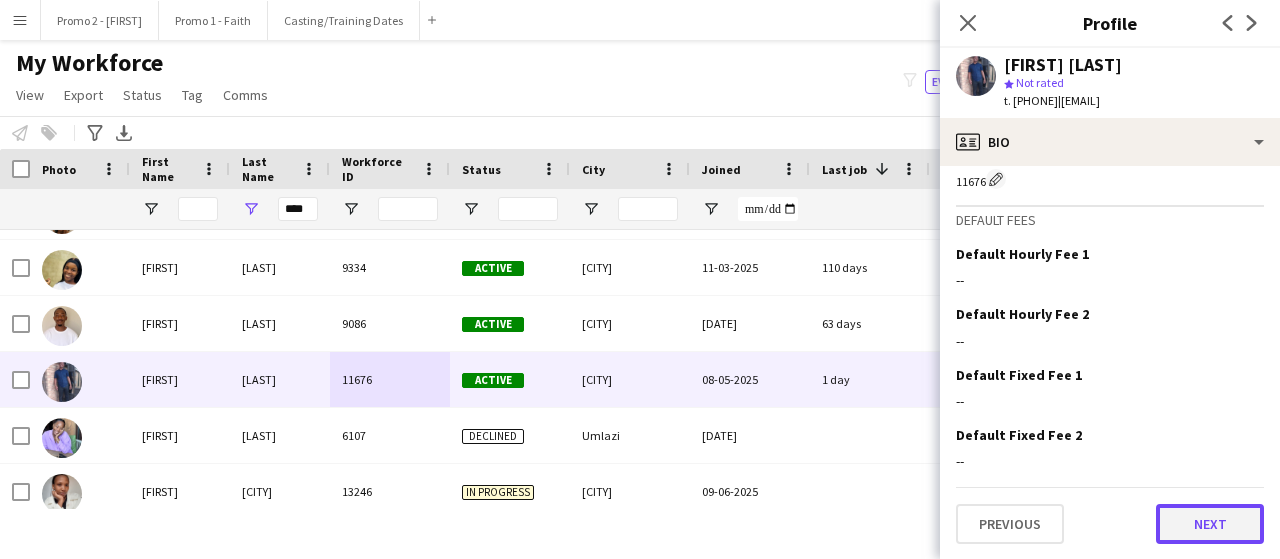 click on "Next" 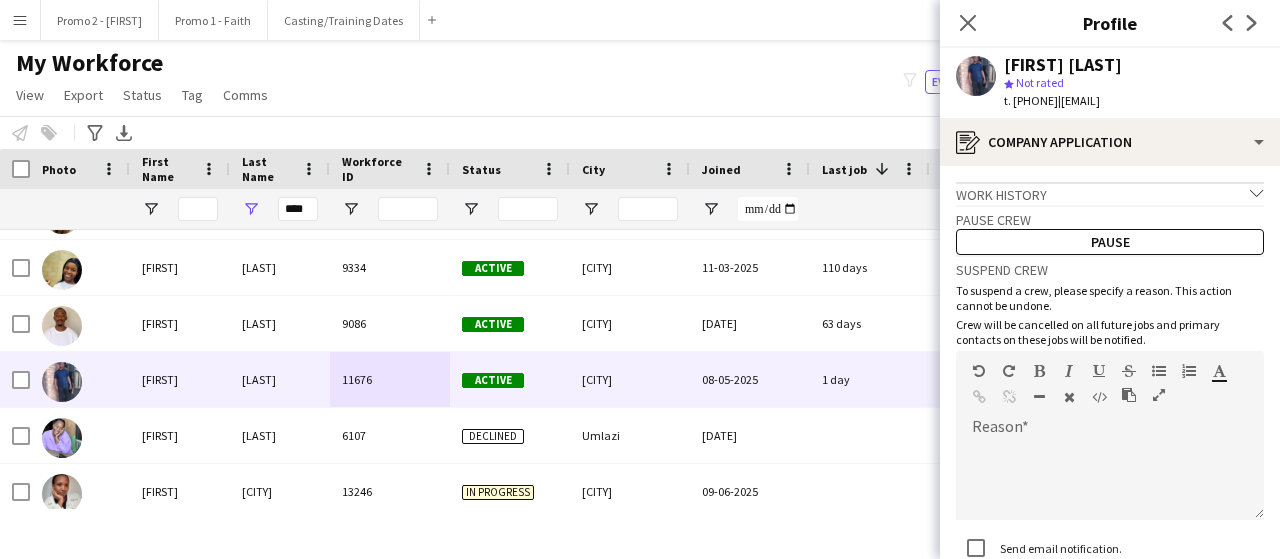 scroll, scrollTop: 157, scrollLeft: 0, axis: vertical 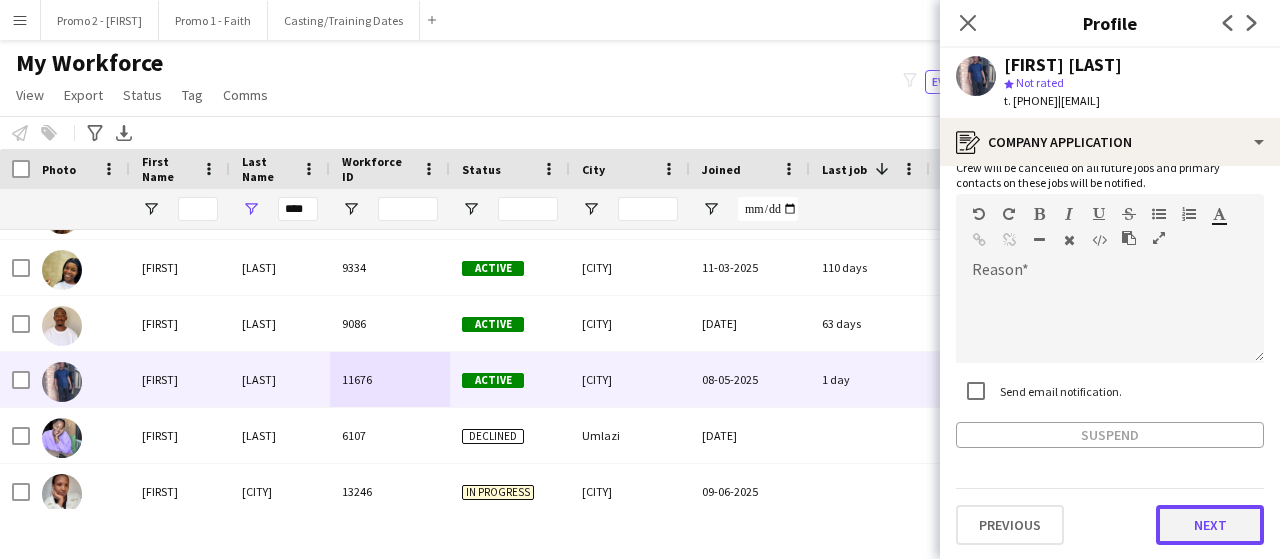 click on "Next" 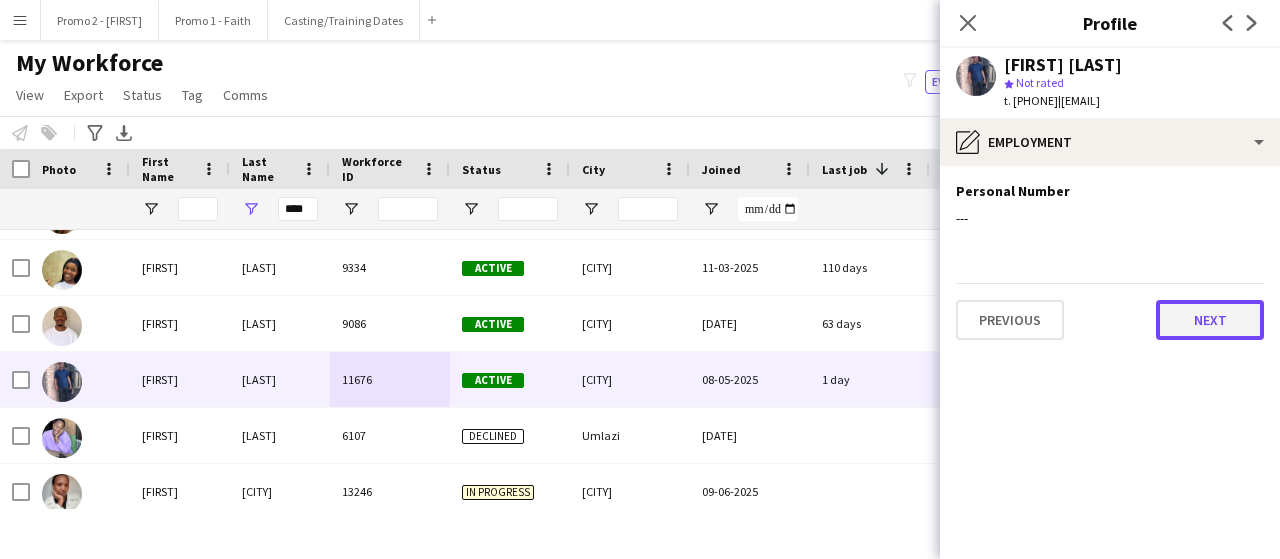 click on "Next" 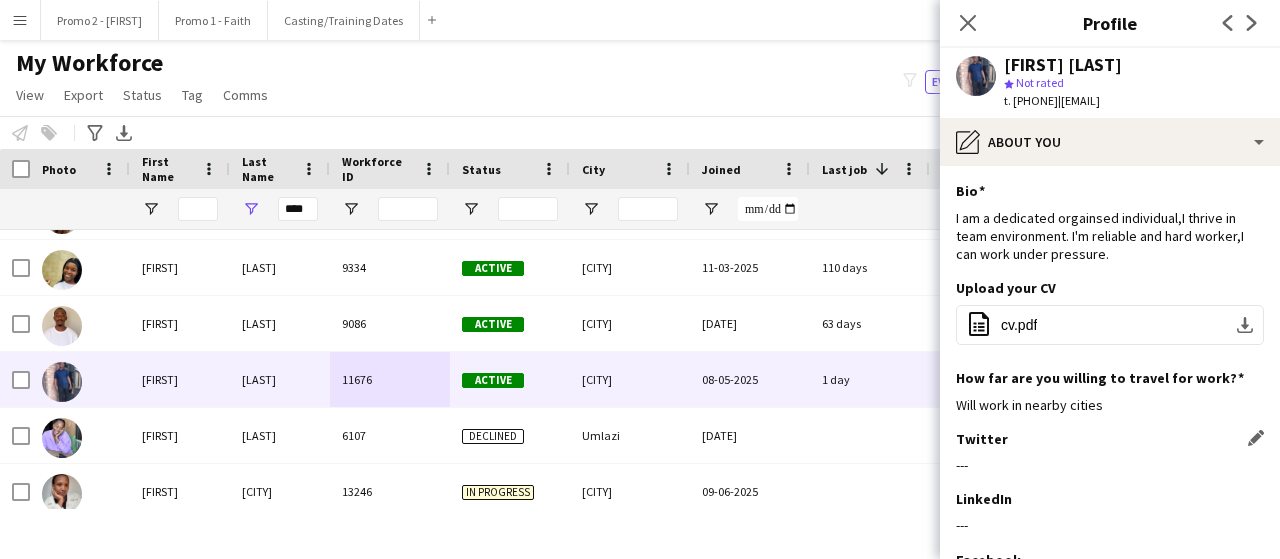 scroll, scrollTop: 224, scrollLeft: 0, axis: vertical 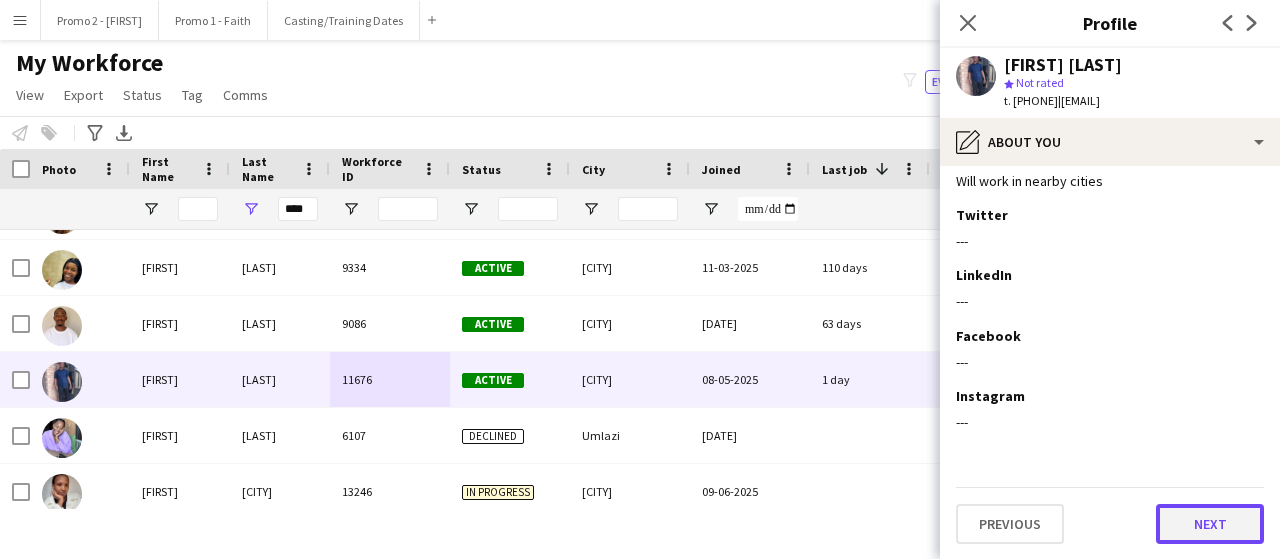 click on "Next" 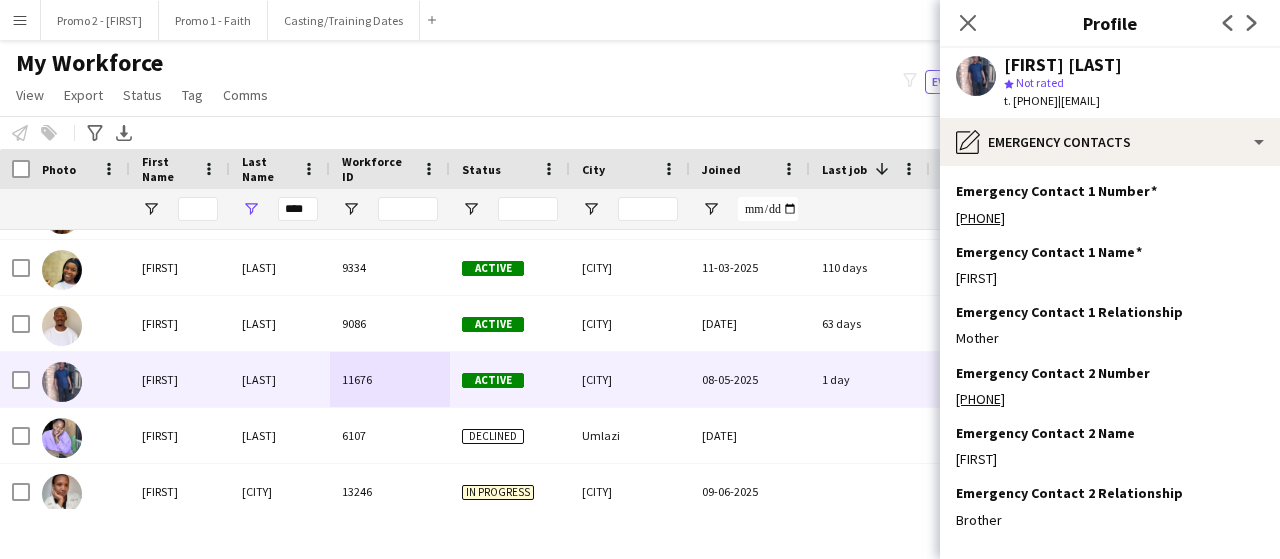 scroll, scrollTop: 98, scrollLeft: 0, axis: vertical 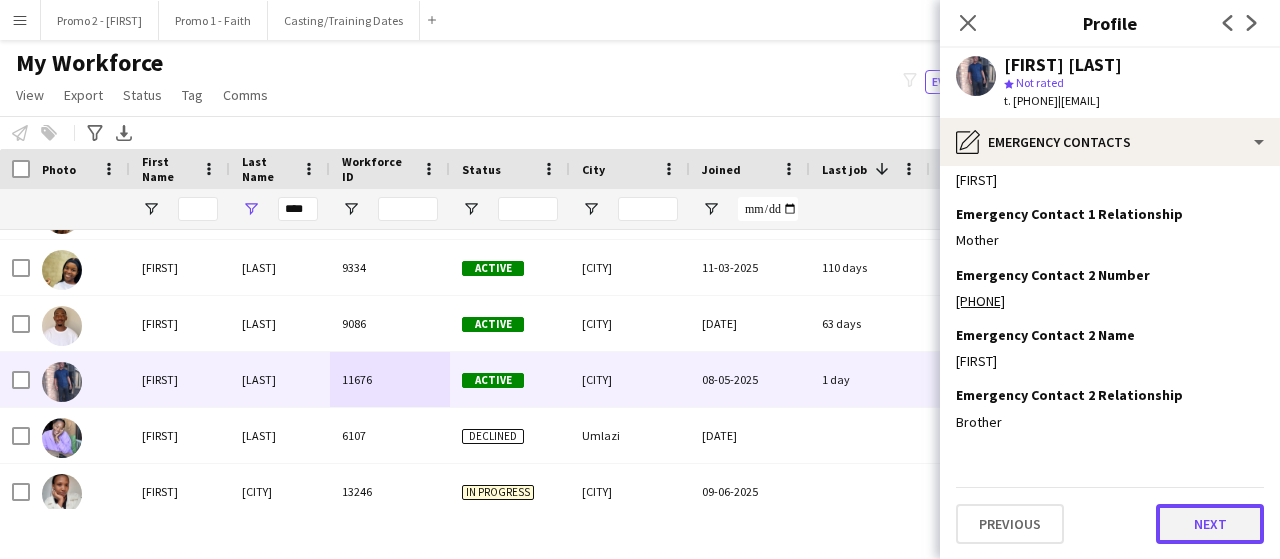 click on "Next" 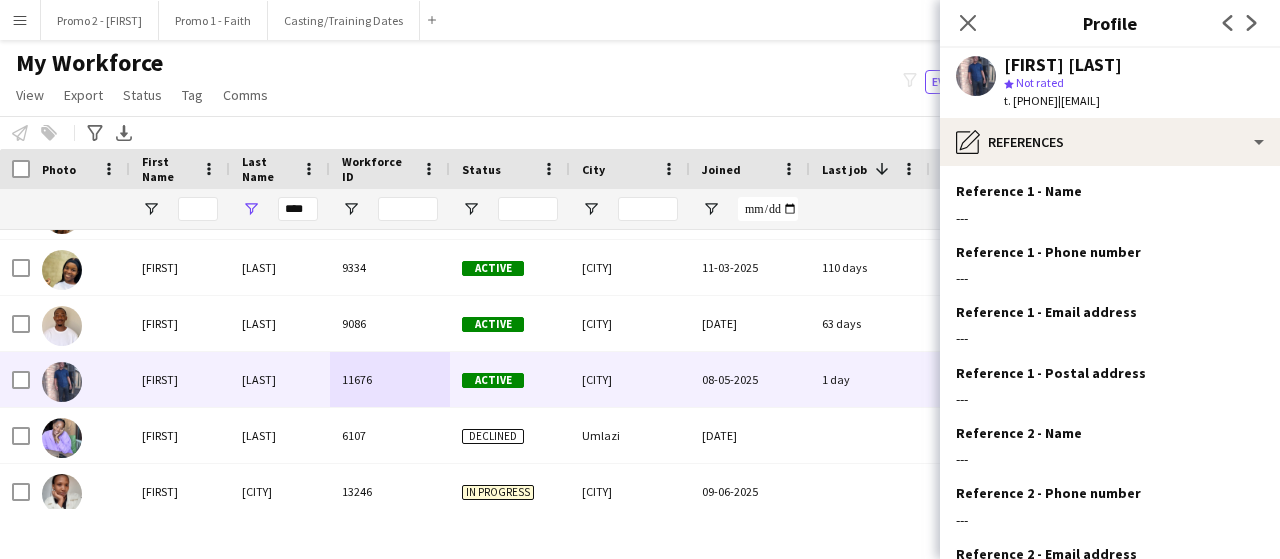 scroll, scrollTop: 218, scrollLeft: 0, axis: vertical 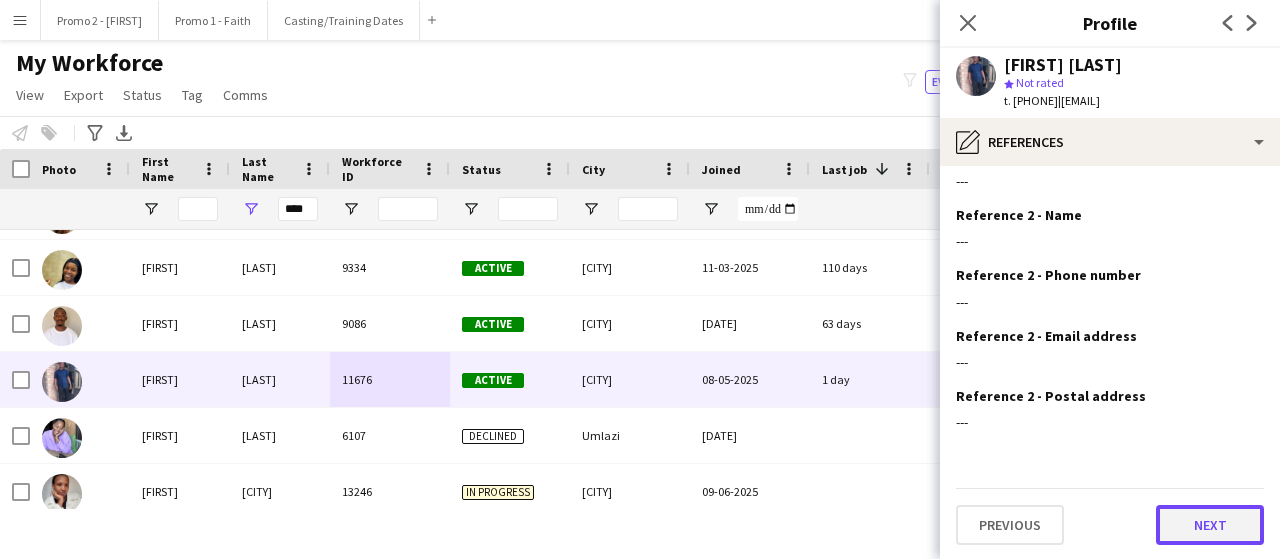 click on "Next" 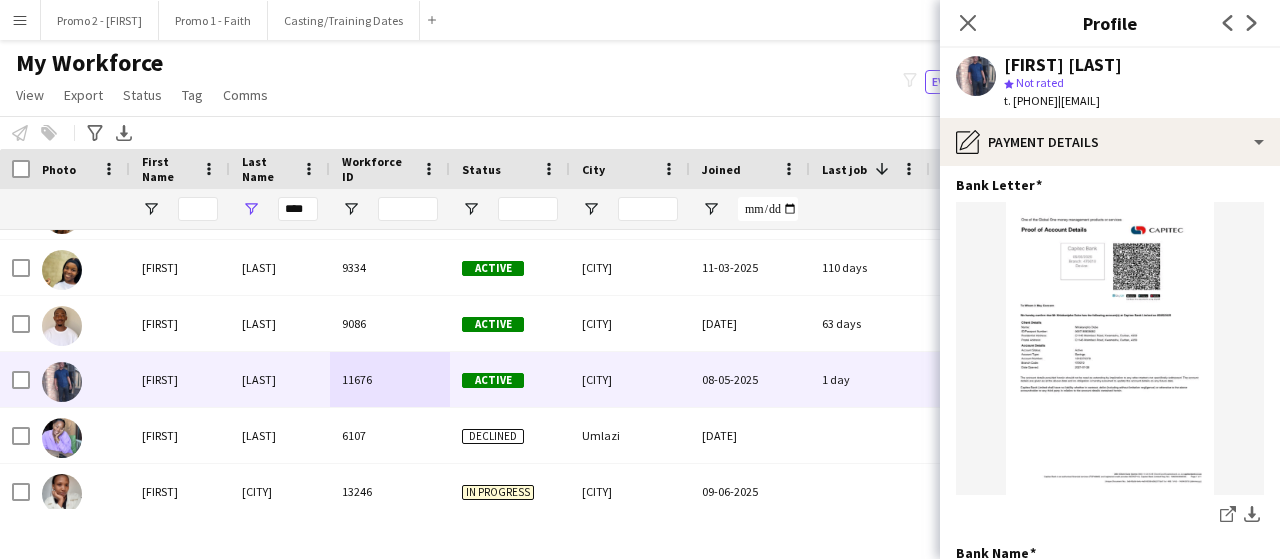 scroll, scrollTop: 127, scrollLeft: 0, axis: vertical 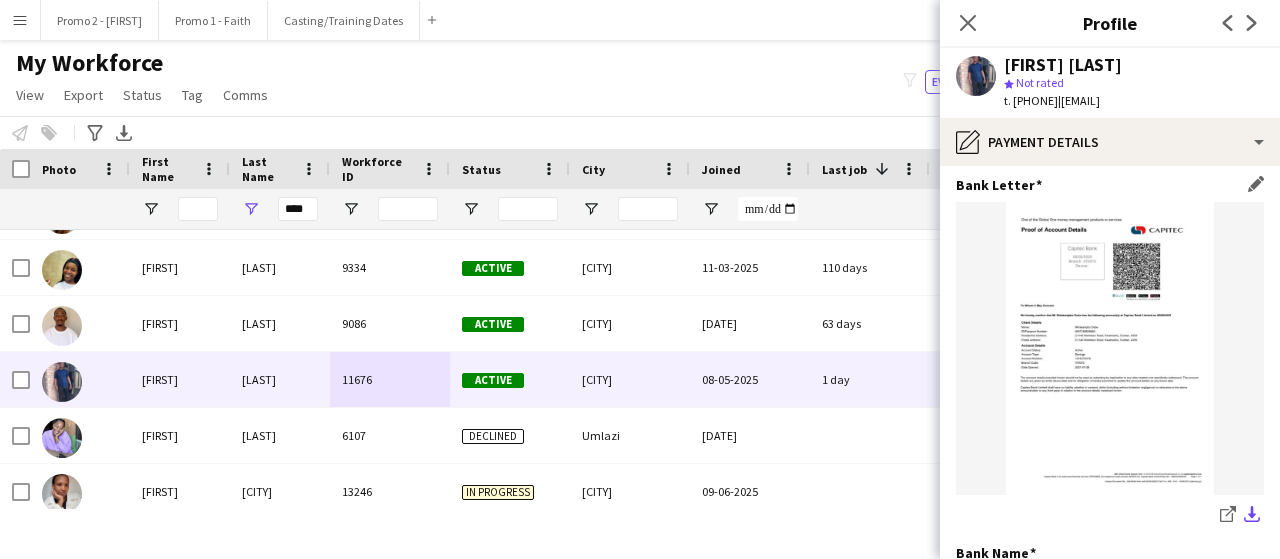 click on "download-bottom" 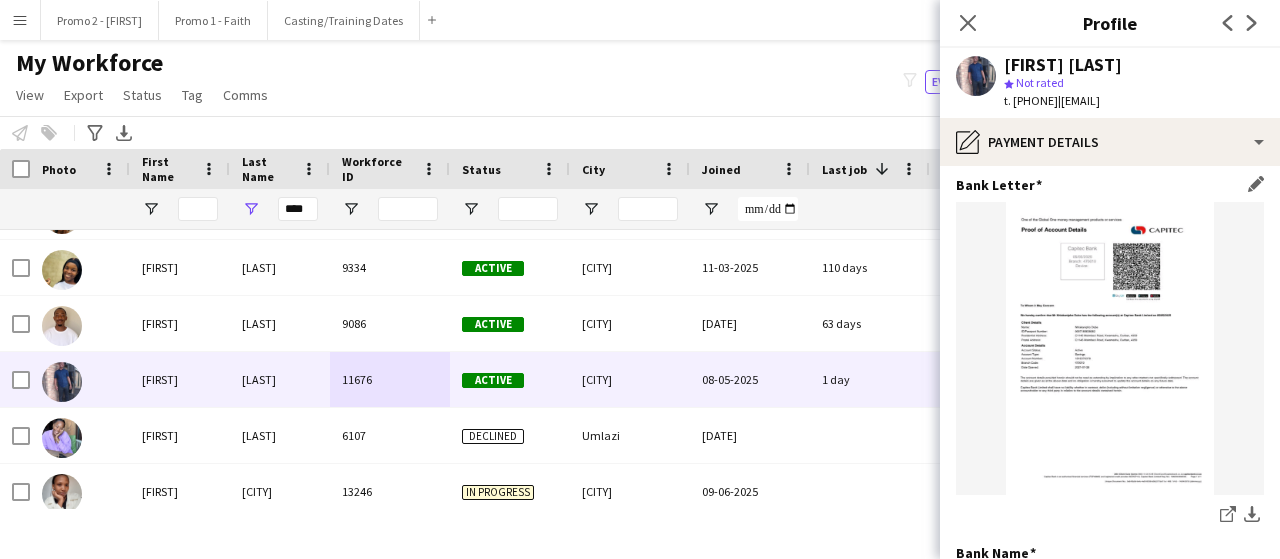 scroll, scrollTop: 284, scrollLeft: 0, axis: vertical 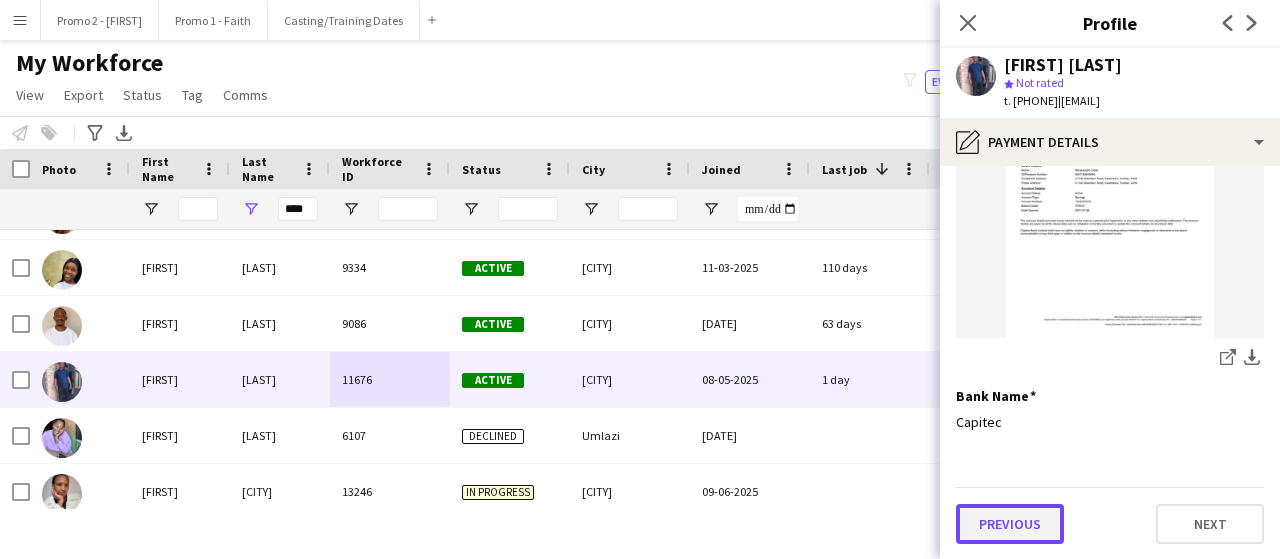 click on "Previous" 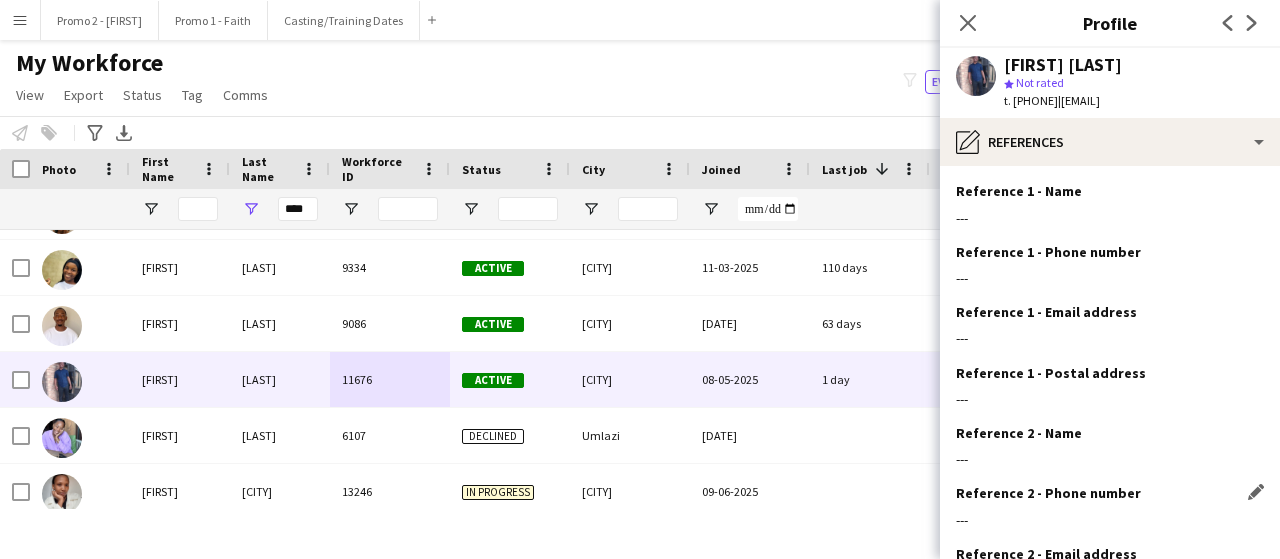 scroll, scrollTop: 218, scrollLeft: 0, axis: vertical 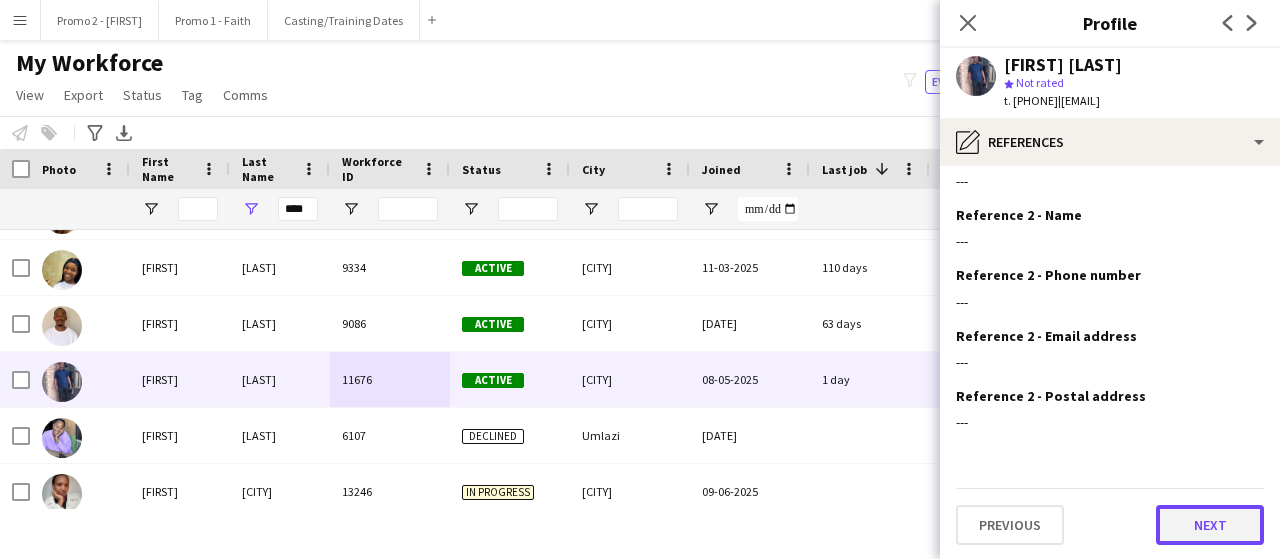 click on "Next" 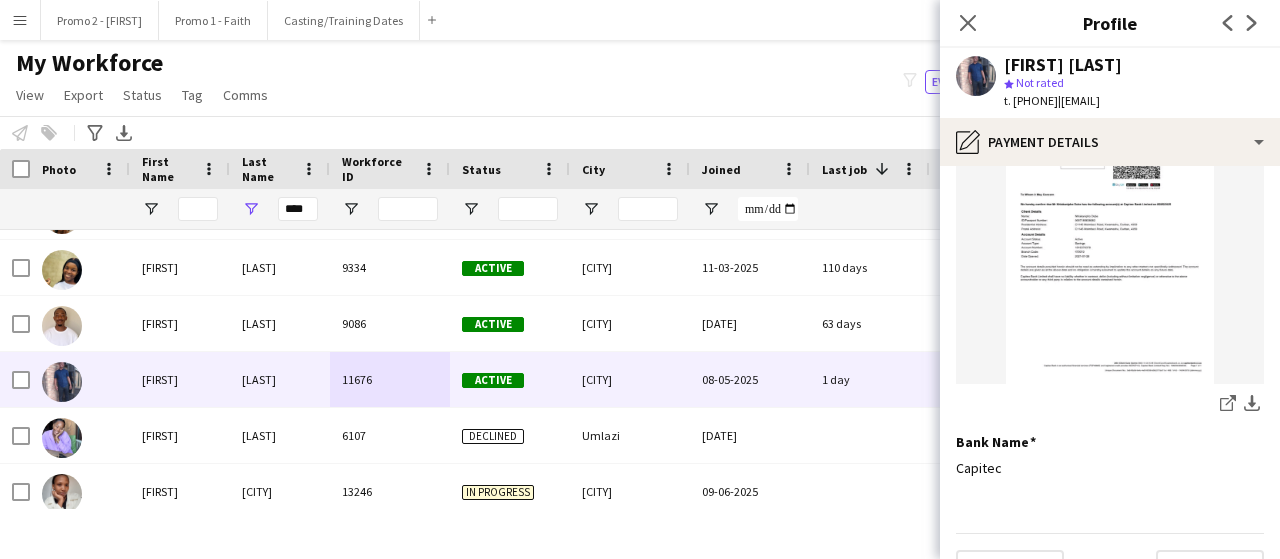 scroll, scrollTop: 284, scrollLeft: 0, axis: vertical 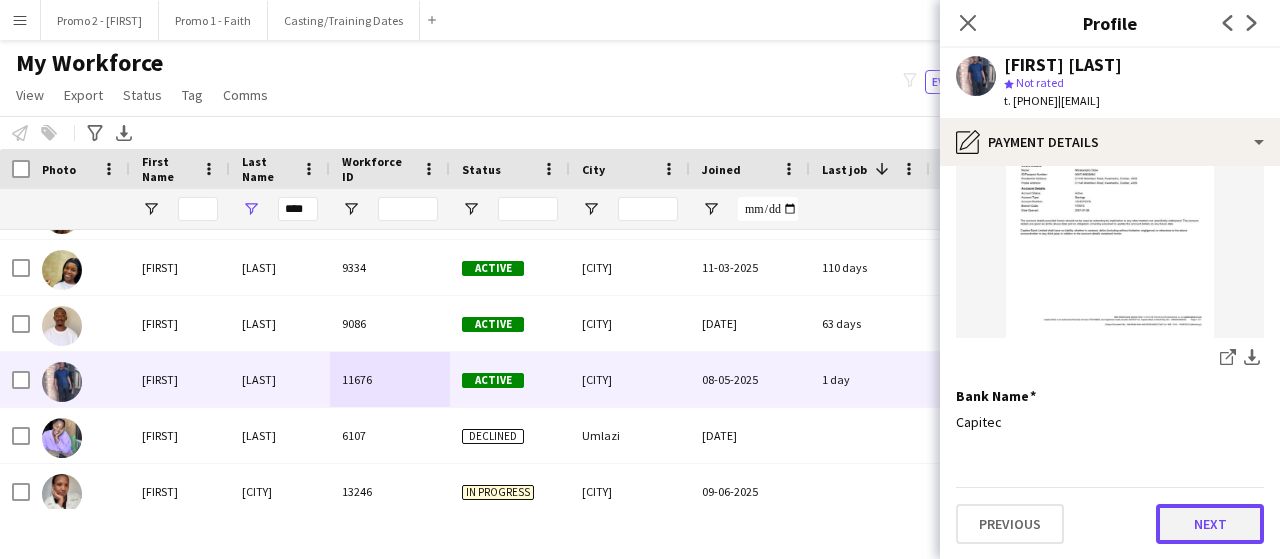 click on "Next" 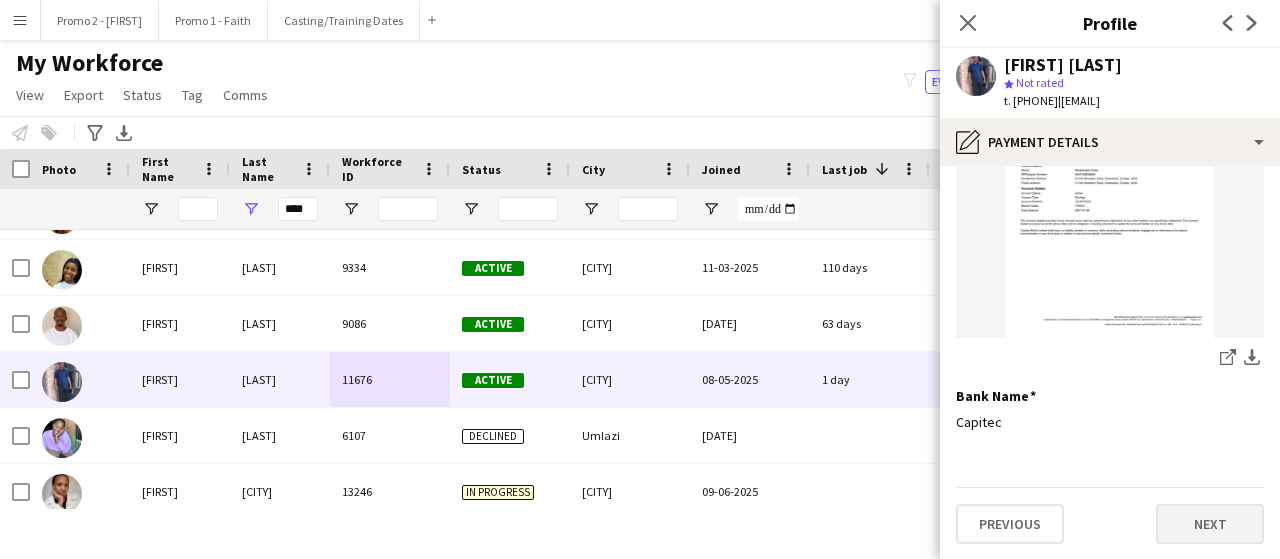 scroll, scrollTop: 0, scrollLeft: 0, axis: both 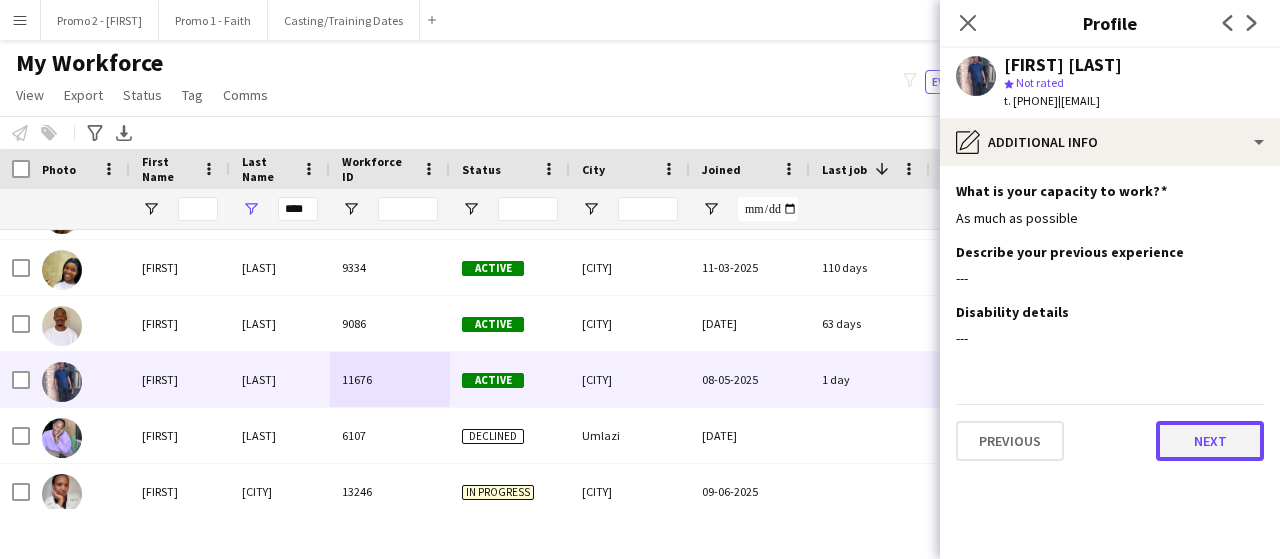 click on "Next" 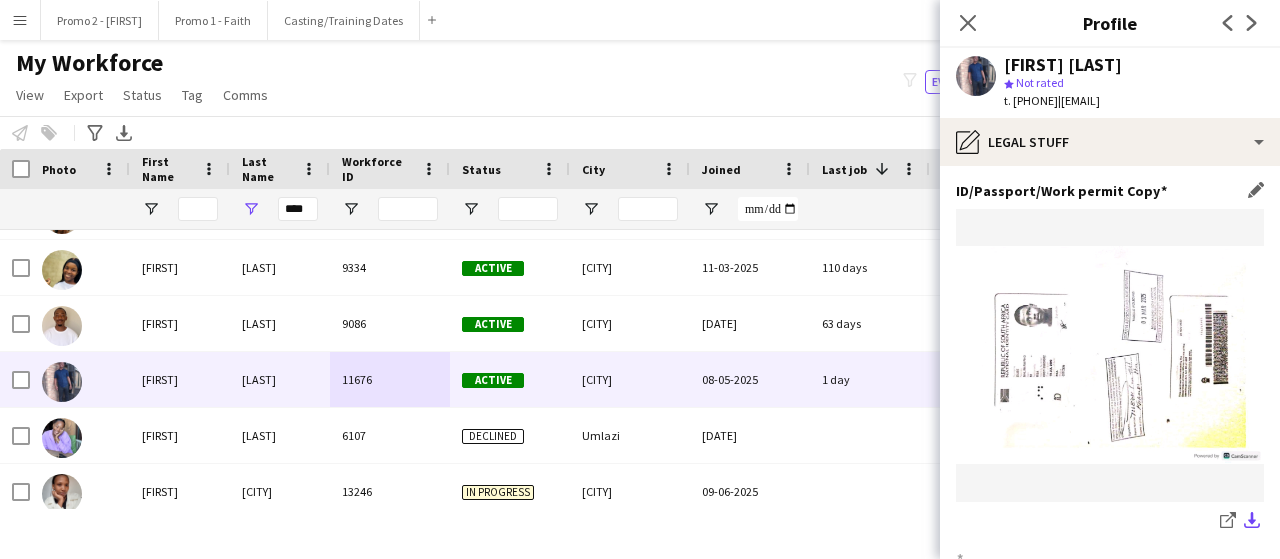 click on "download-bottom" 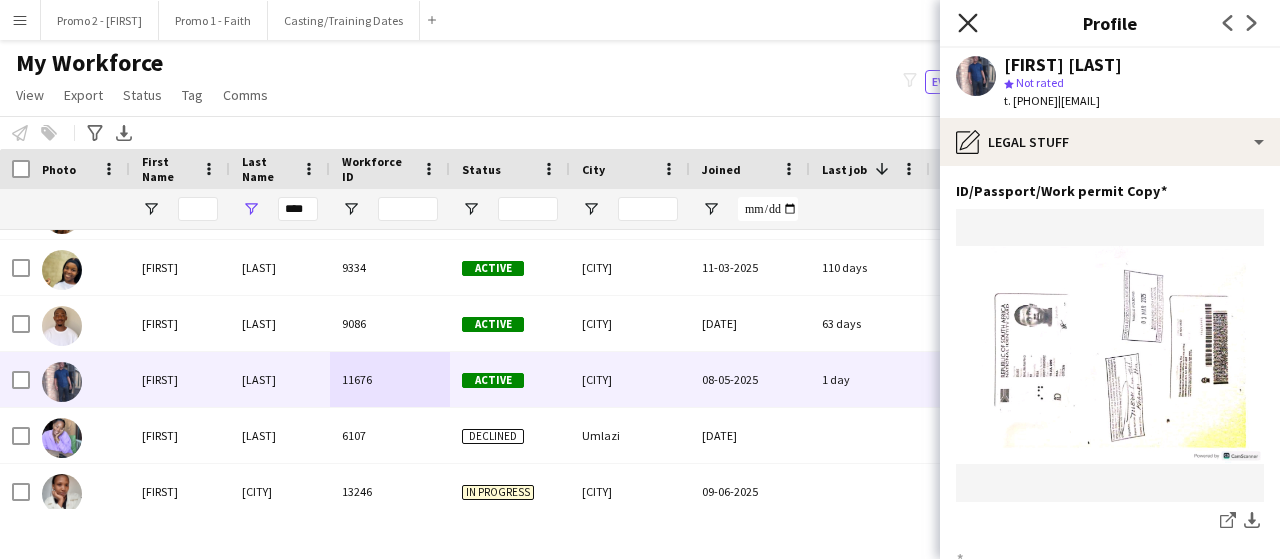 click on "Close pop-in" 